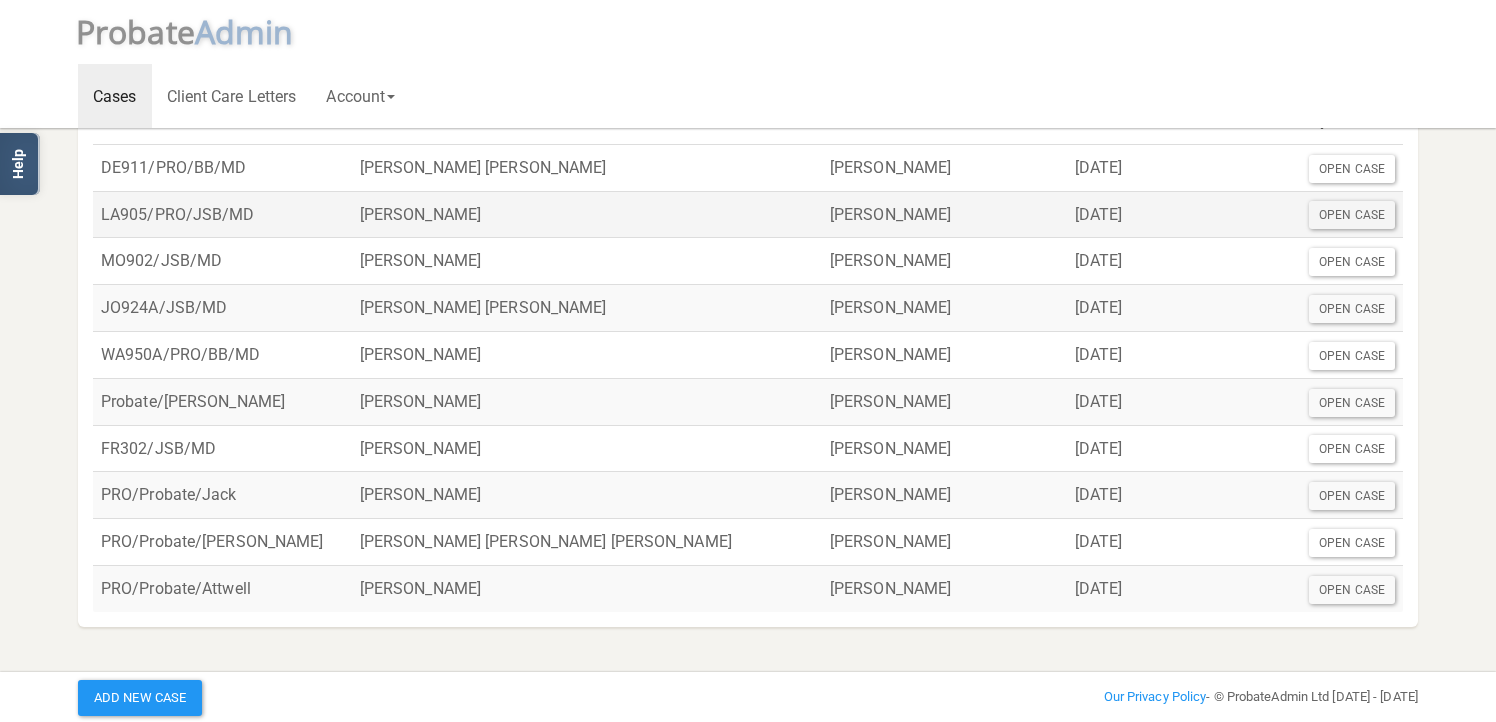 scroll, scrollTop: 225, scrollLeft: 0, axis: vertical 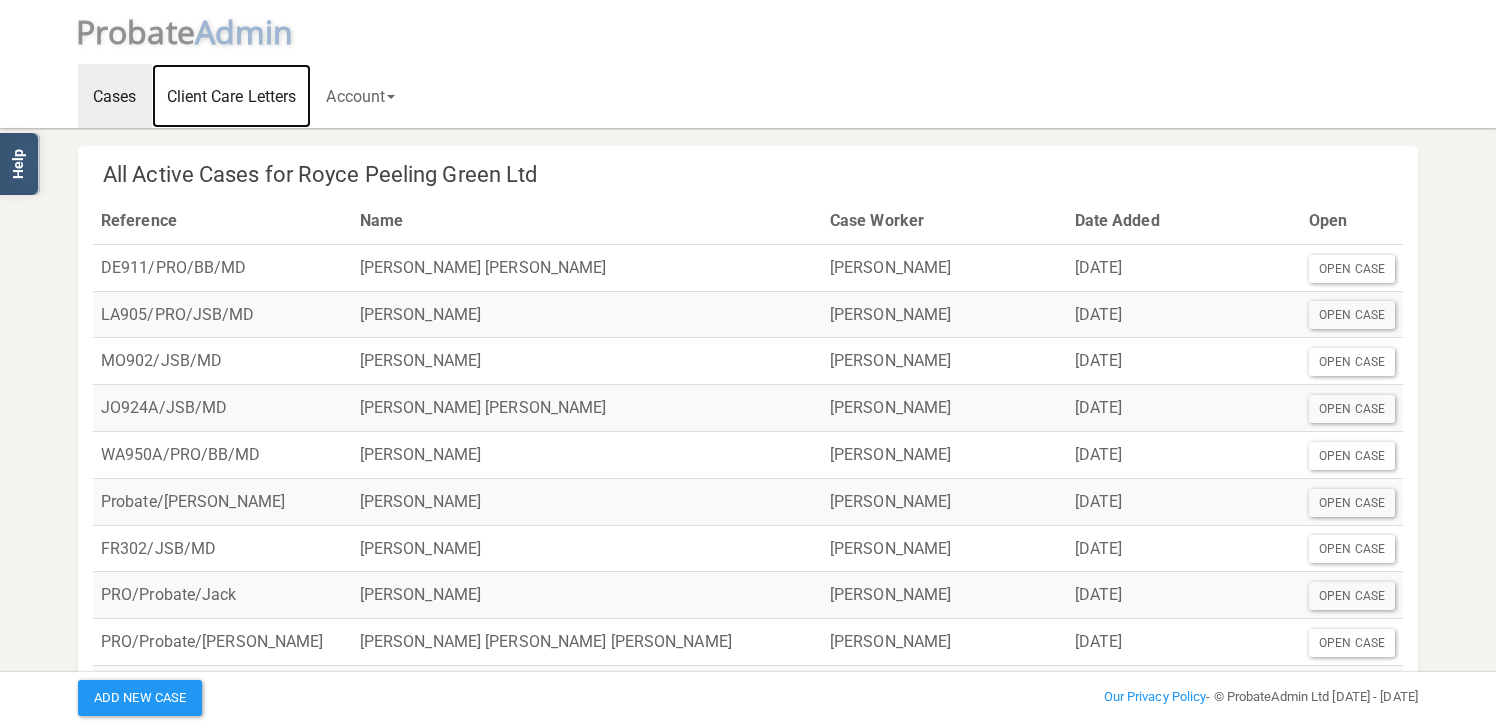 click on "Client Care Letters" at bounding box center (232, 96) 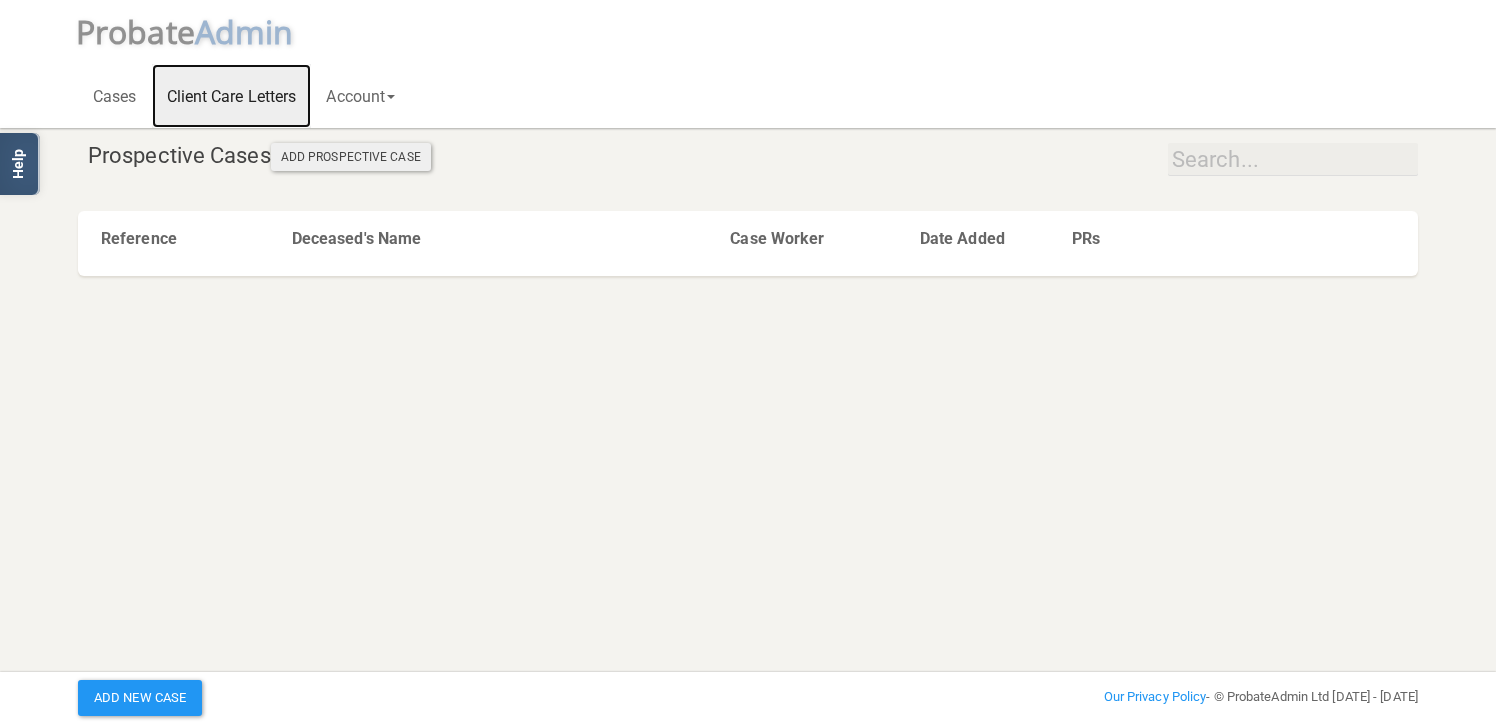 scroll, scrollTop: 0, scrollLeft: 0, axis: both 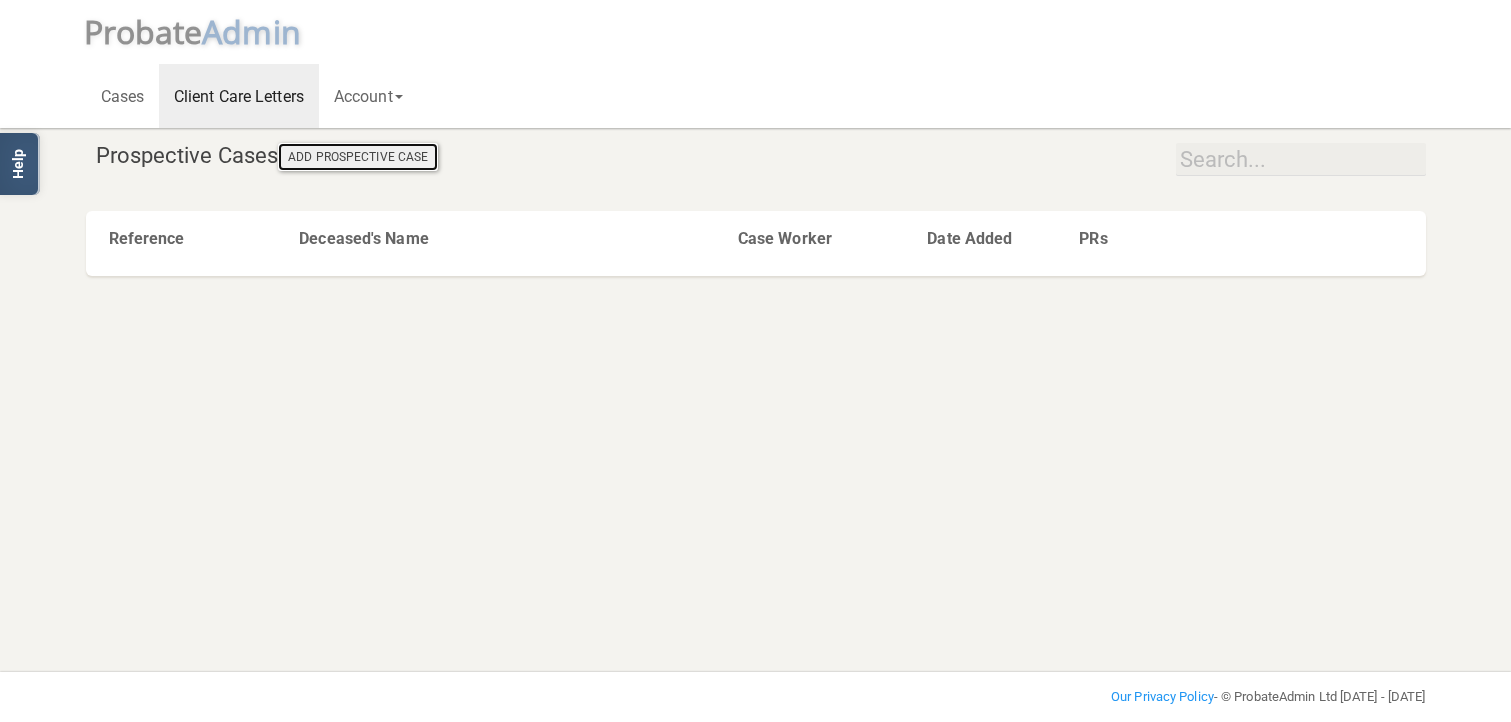 click on "Add Prospective Case" at bounding box center (358, 157) 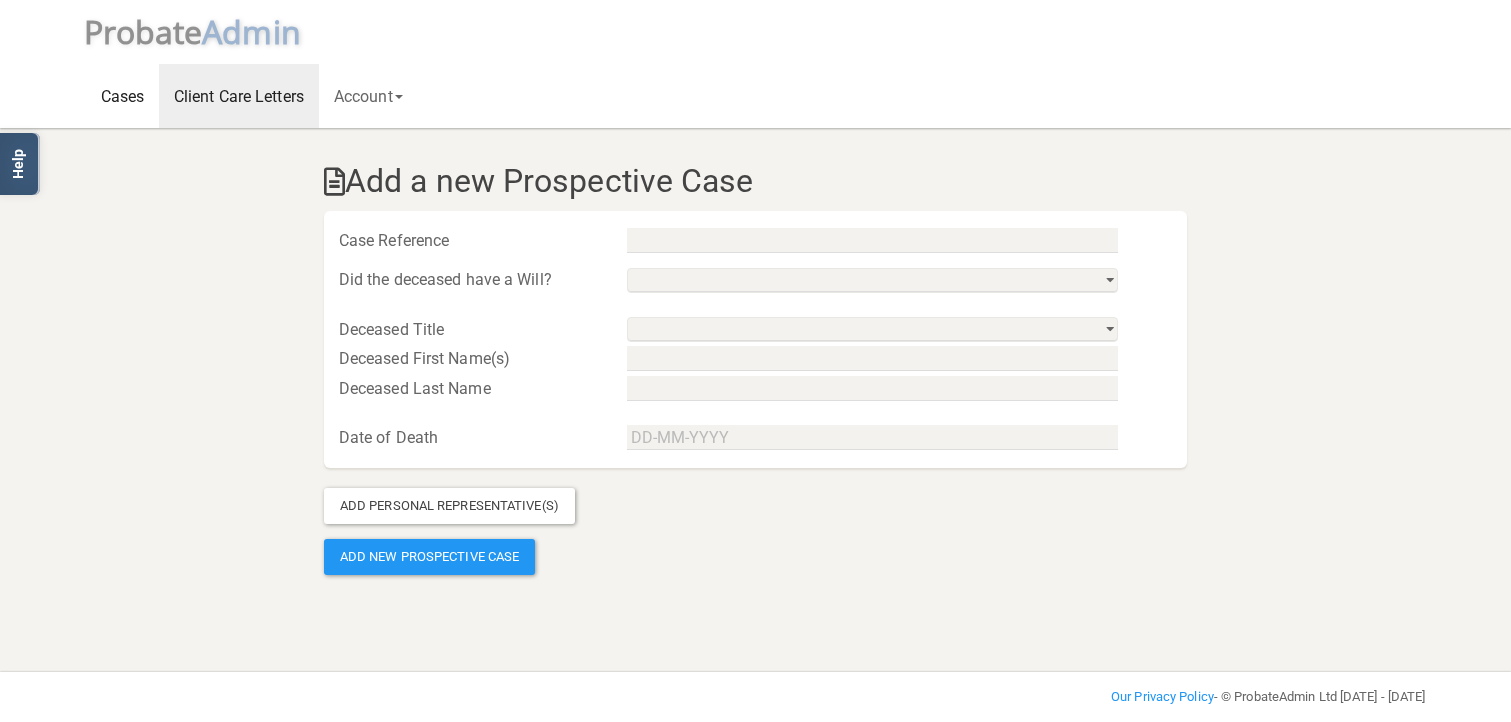 click on "Cases" at bounding box center (123, 96) 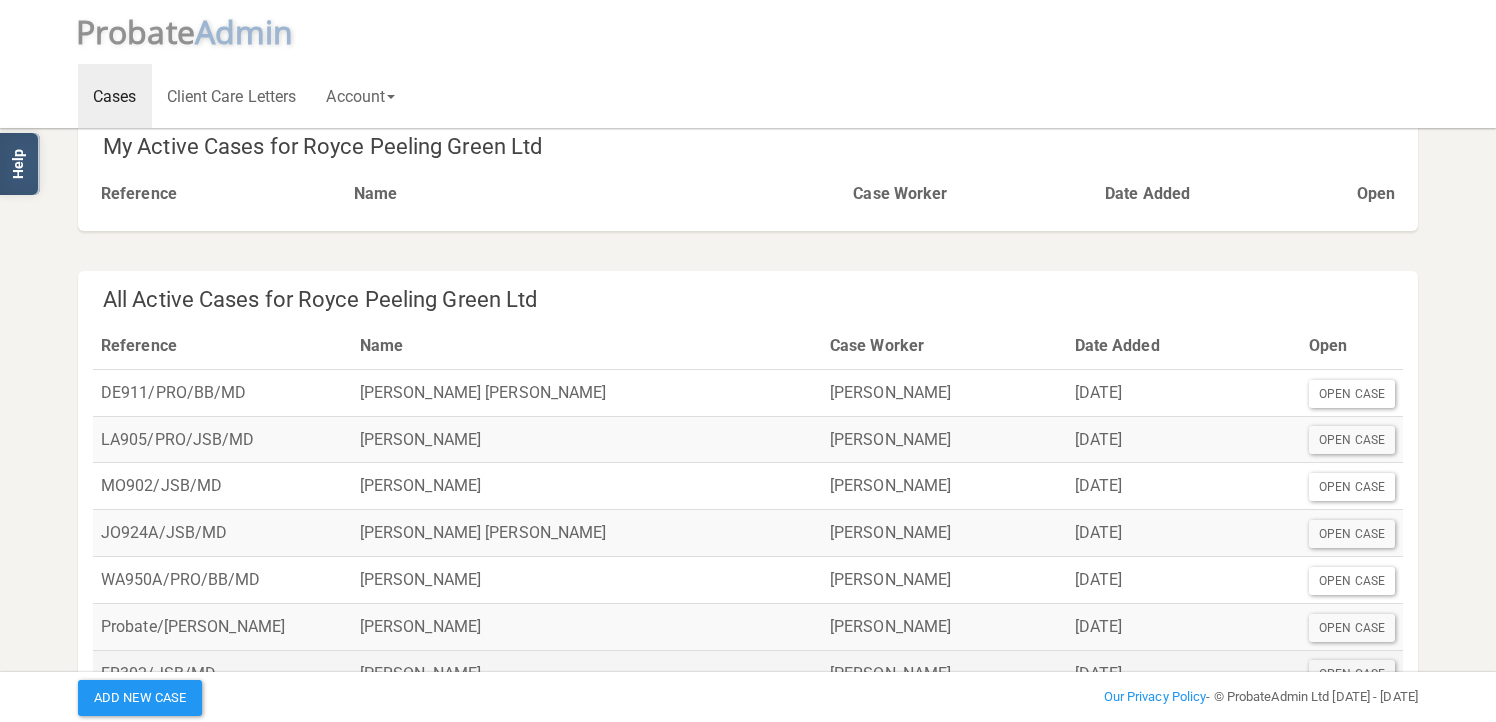 scroll, scrollTop: 300, scrollLeft: 0, axis: vertical 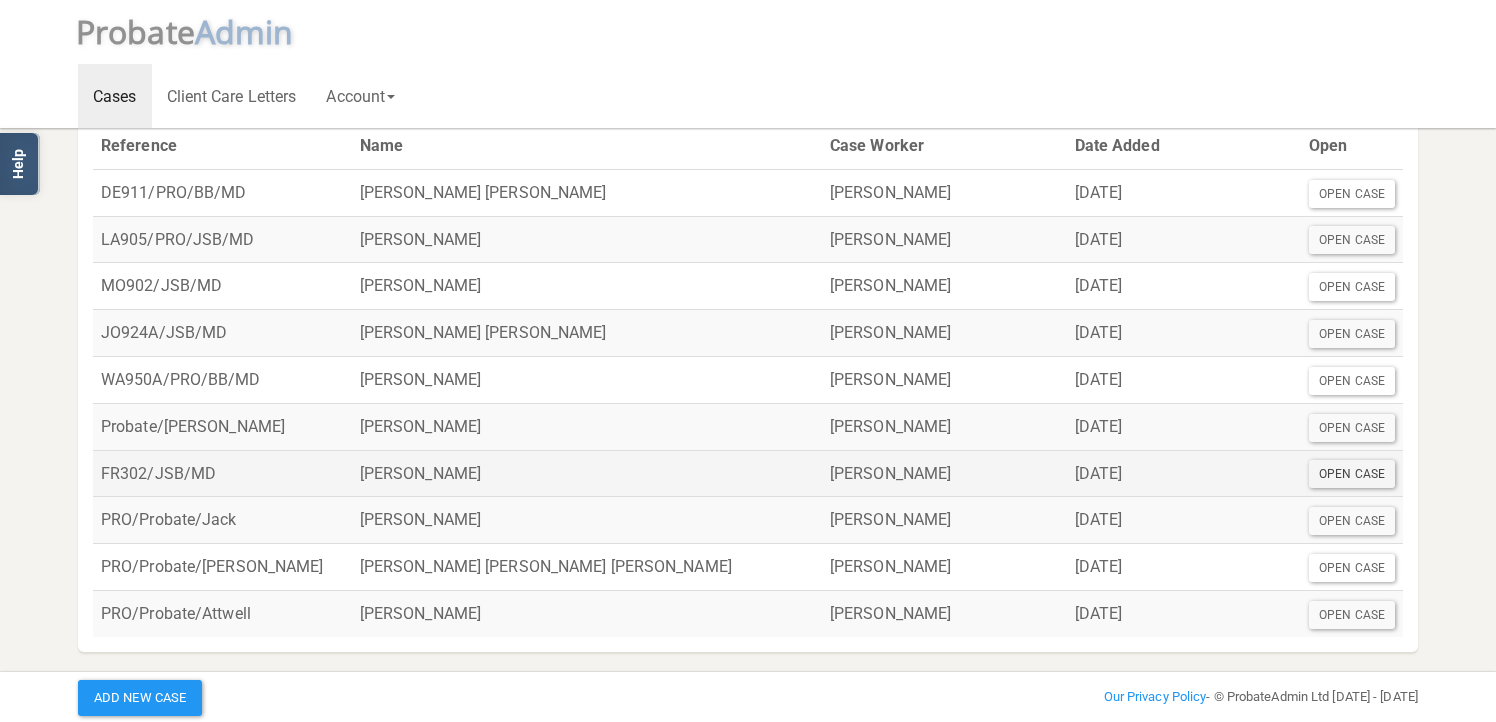 click on "Open Case" at bounding box center (1352, 474) 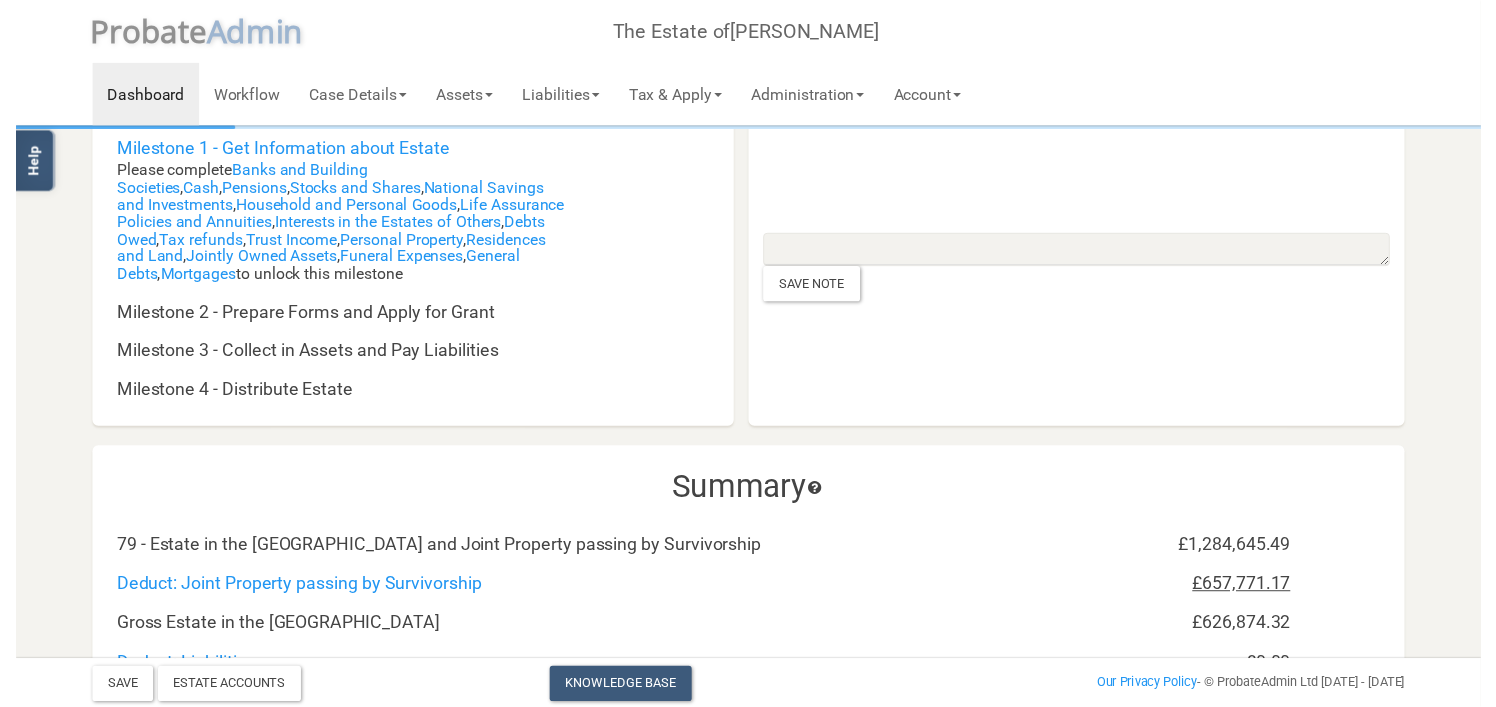 scroll, scrollTop: 0, scrollLeft: 0, axis: both 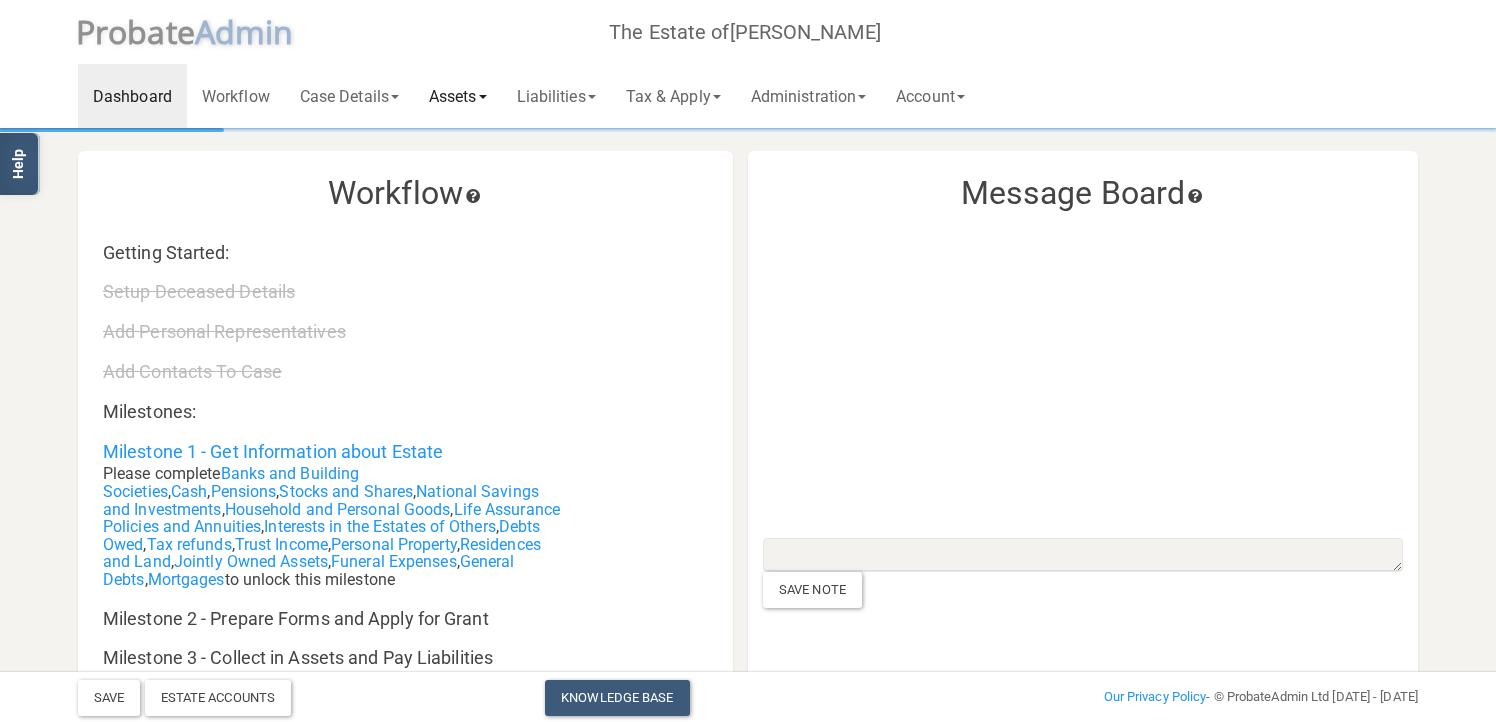 click on "Assets" at bounding box center (458, 96) 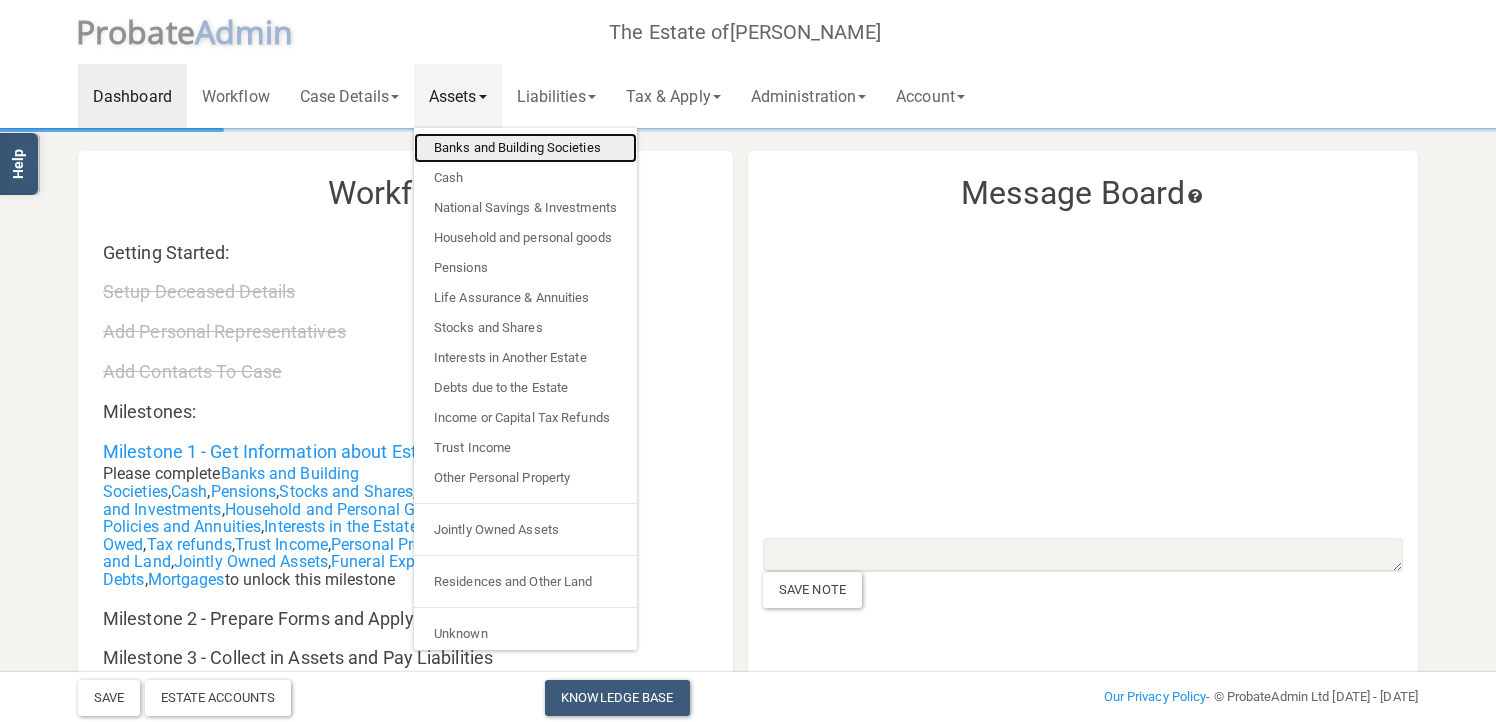 click on "Banks and Building Societies" at bounding box center (525, 148) 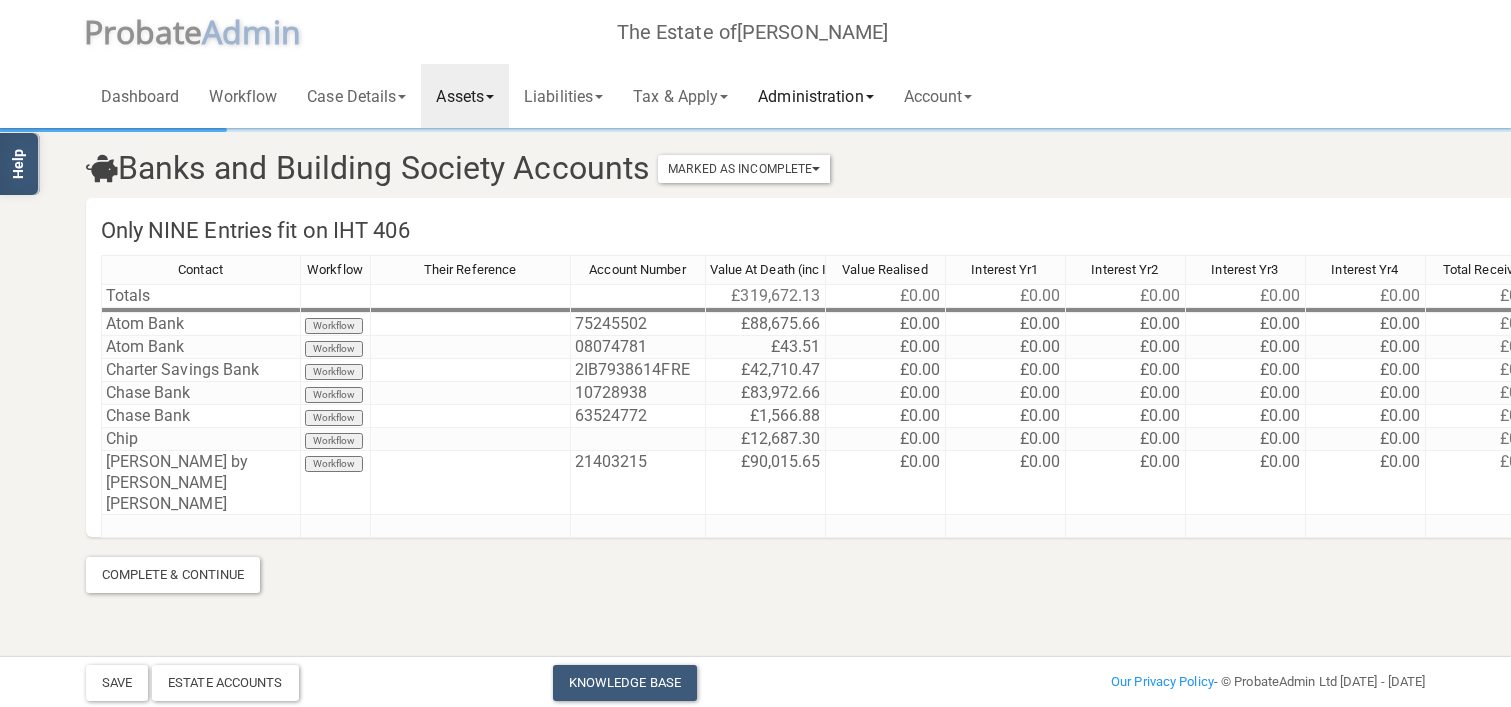 click on "Administration" at bounding box center (815, 96) 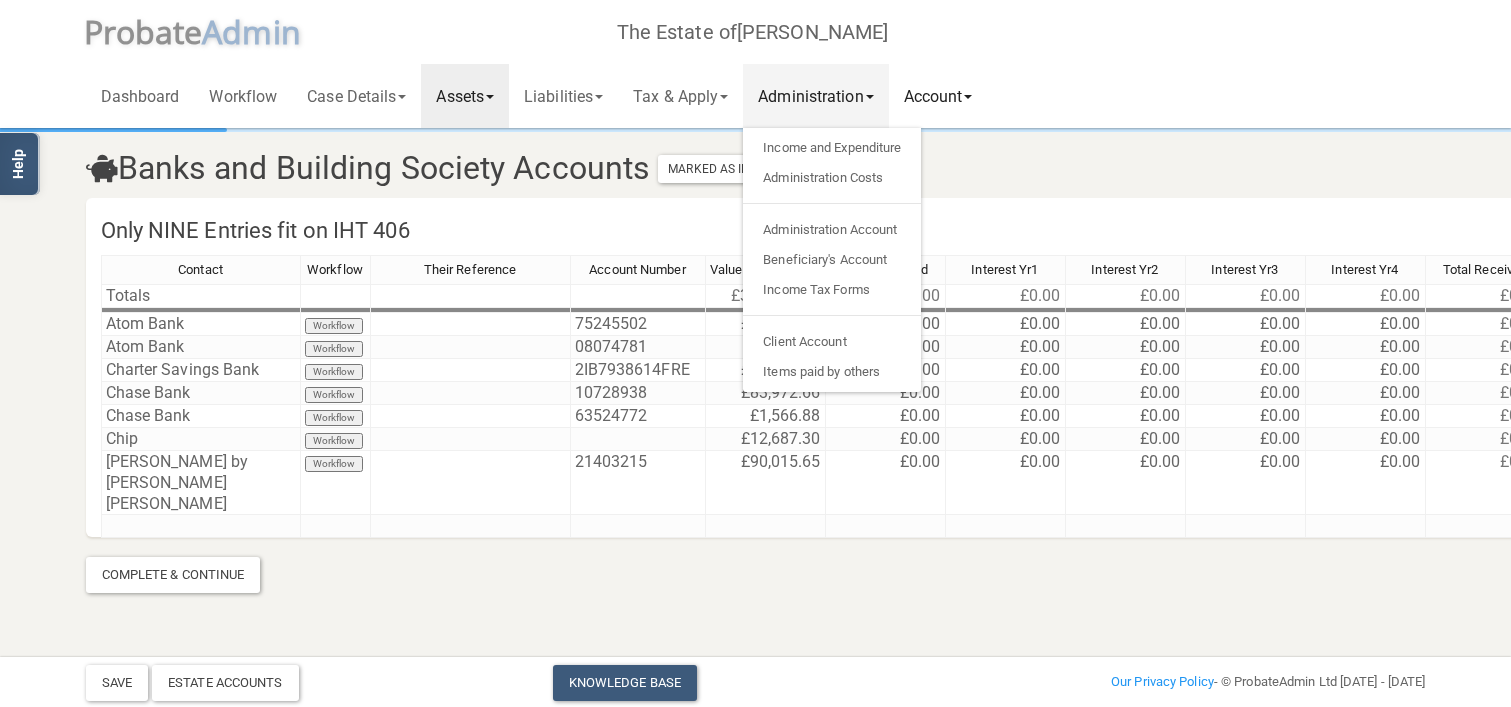 click on "Account" at bounding box center [938, 96] 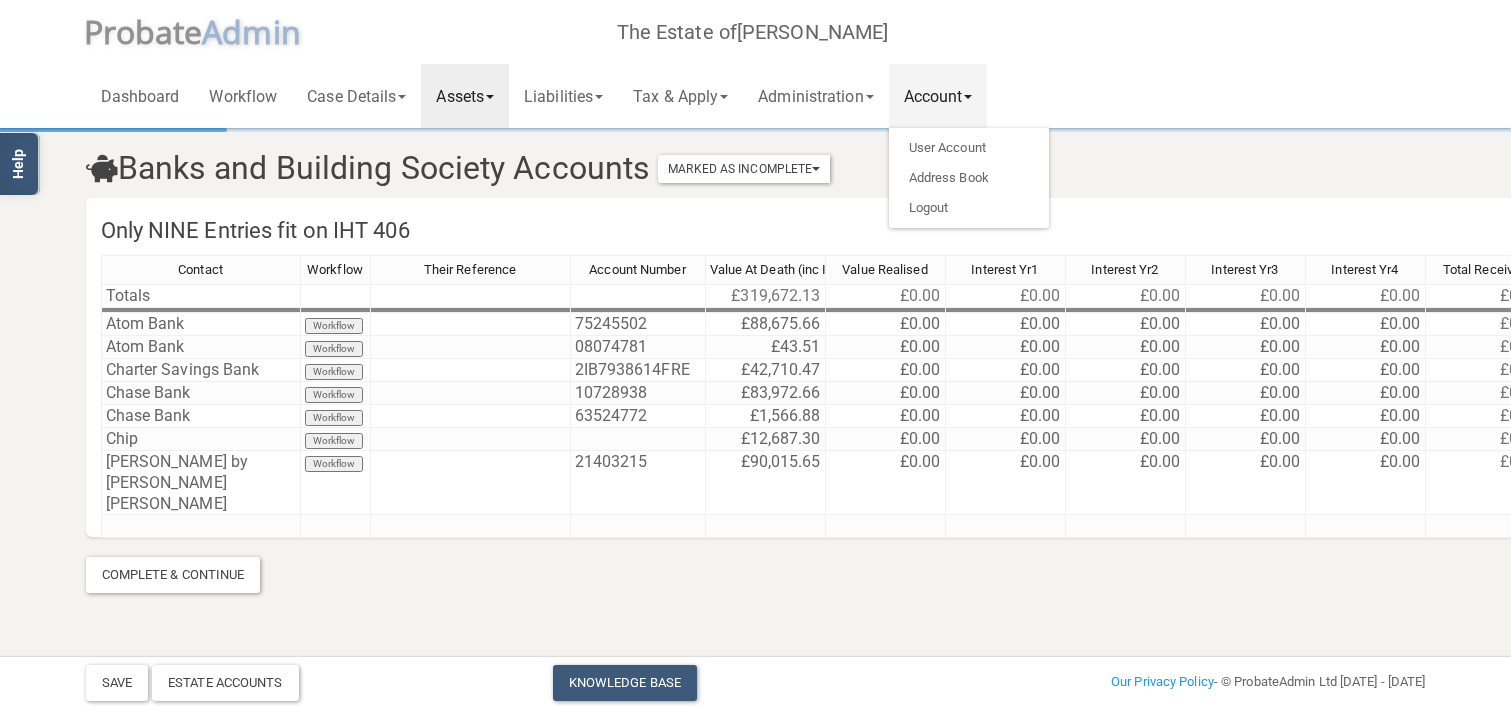 click on "Assets" at bounding box center [465, 96] 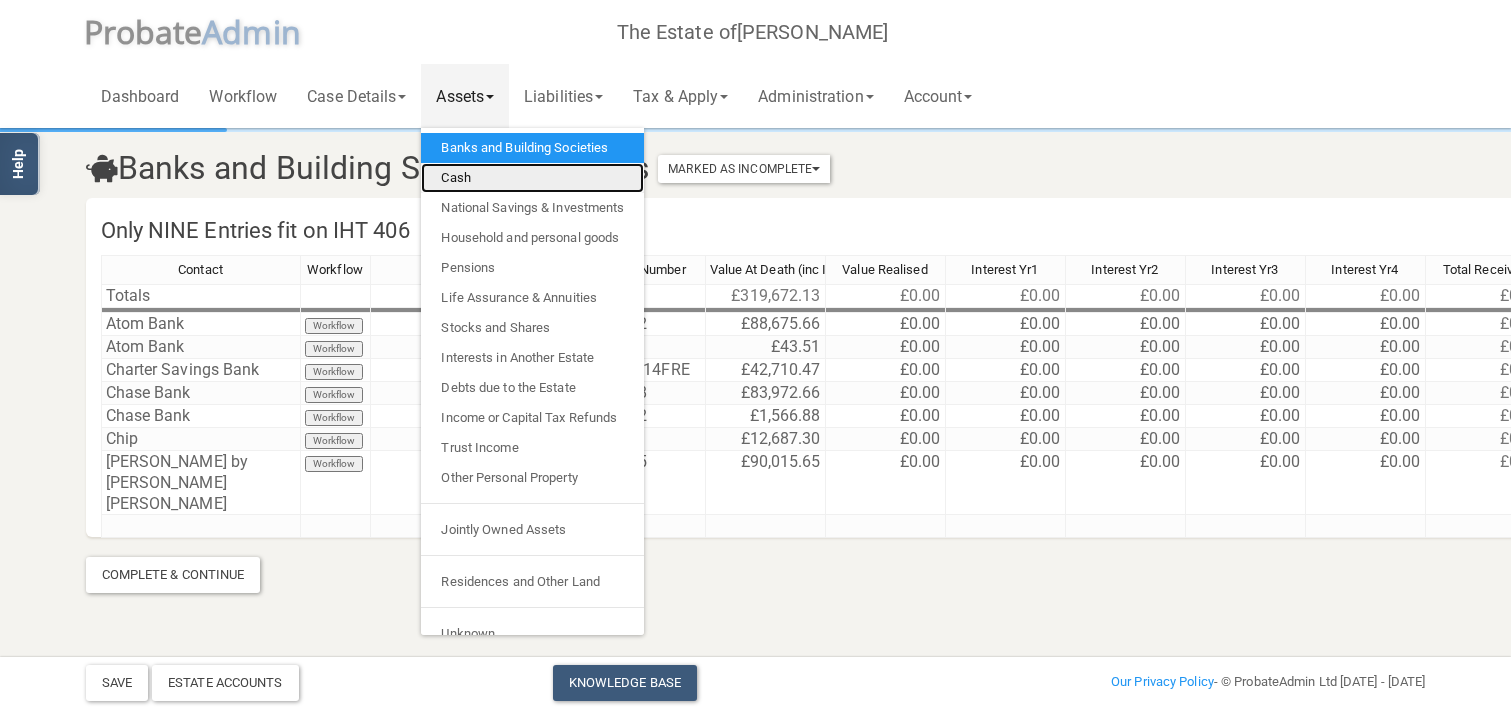 click on "Cash" at bounding box center [532, 178] 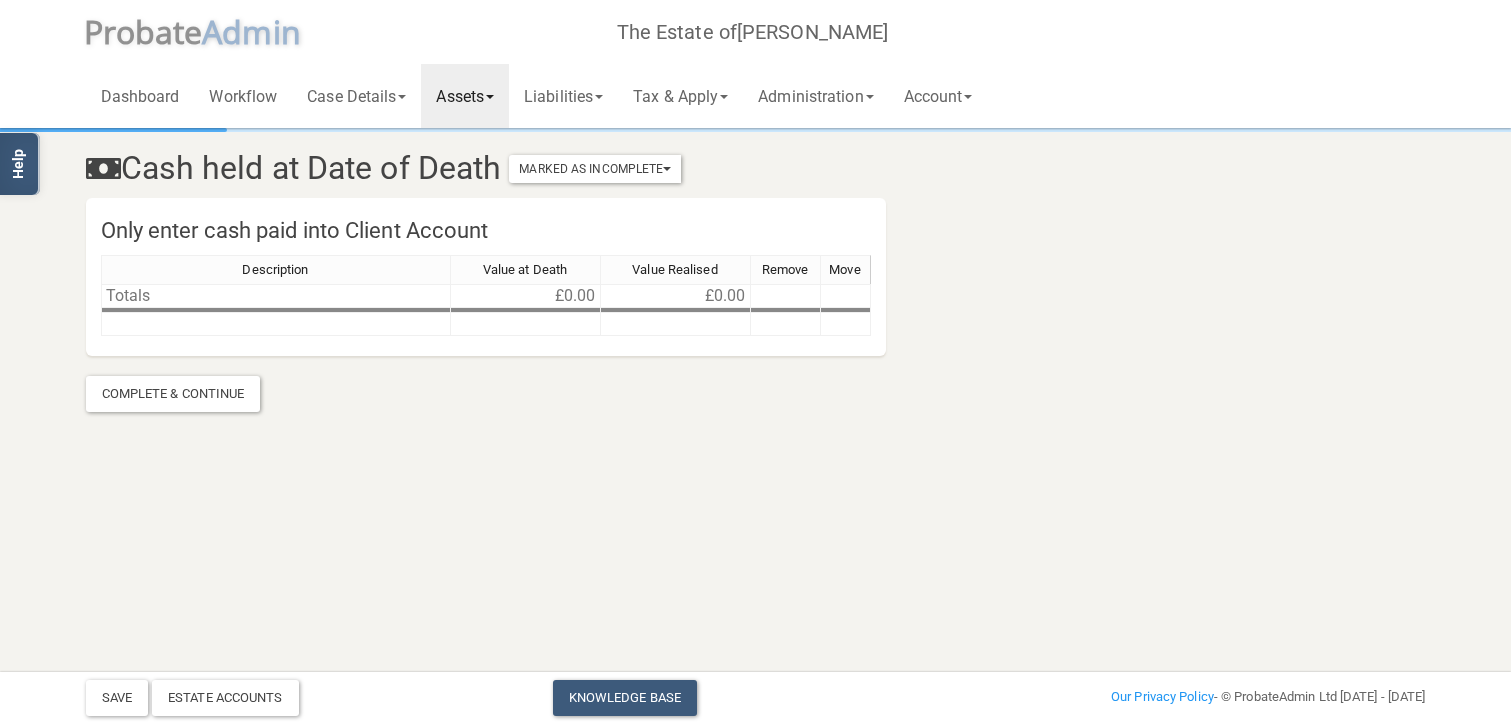 click at bounding box center [490, 97] 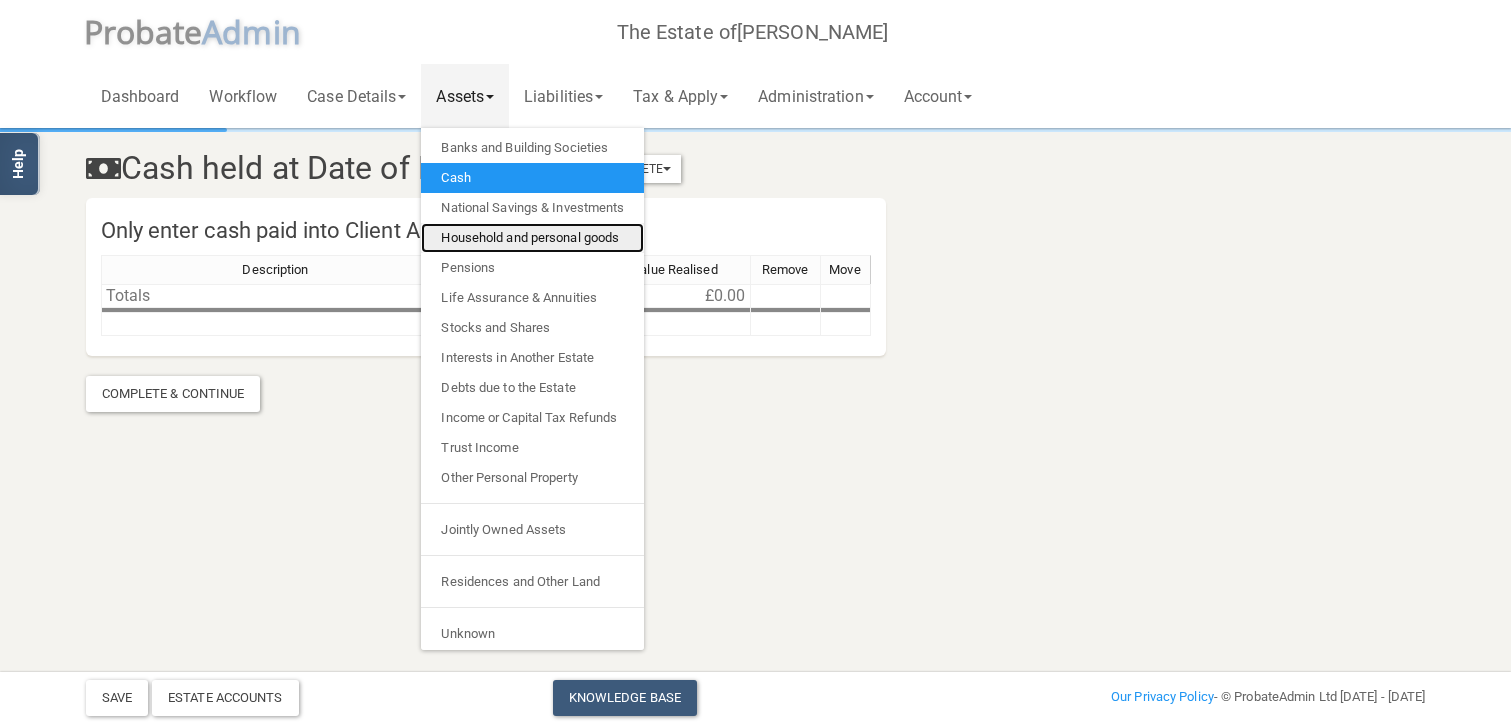 click on "Household and personal goods" at bounding box center (532, 238) 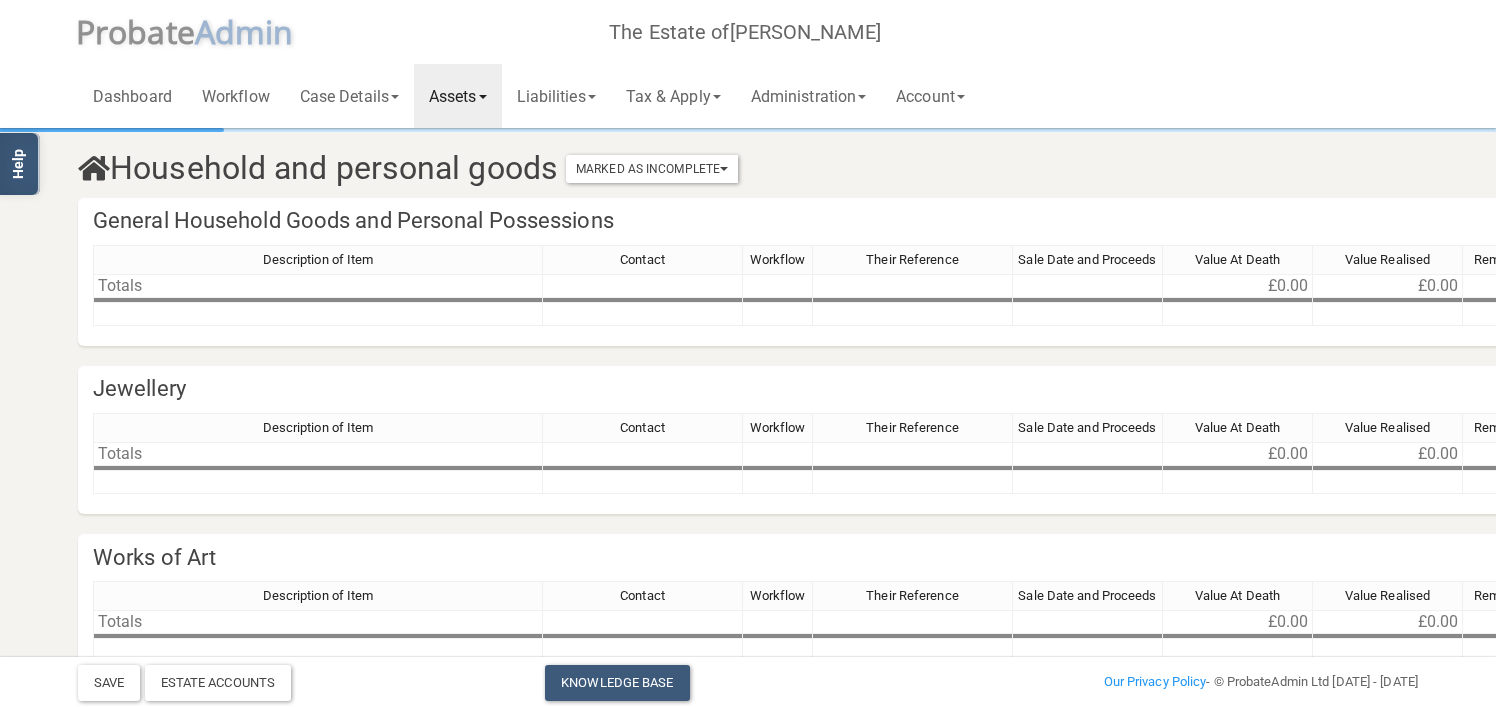 click on "Assets" at bounding box center (458, 96) 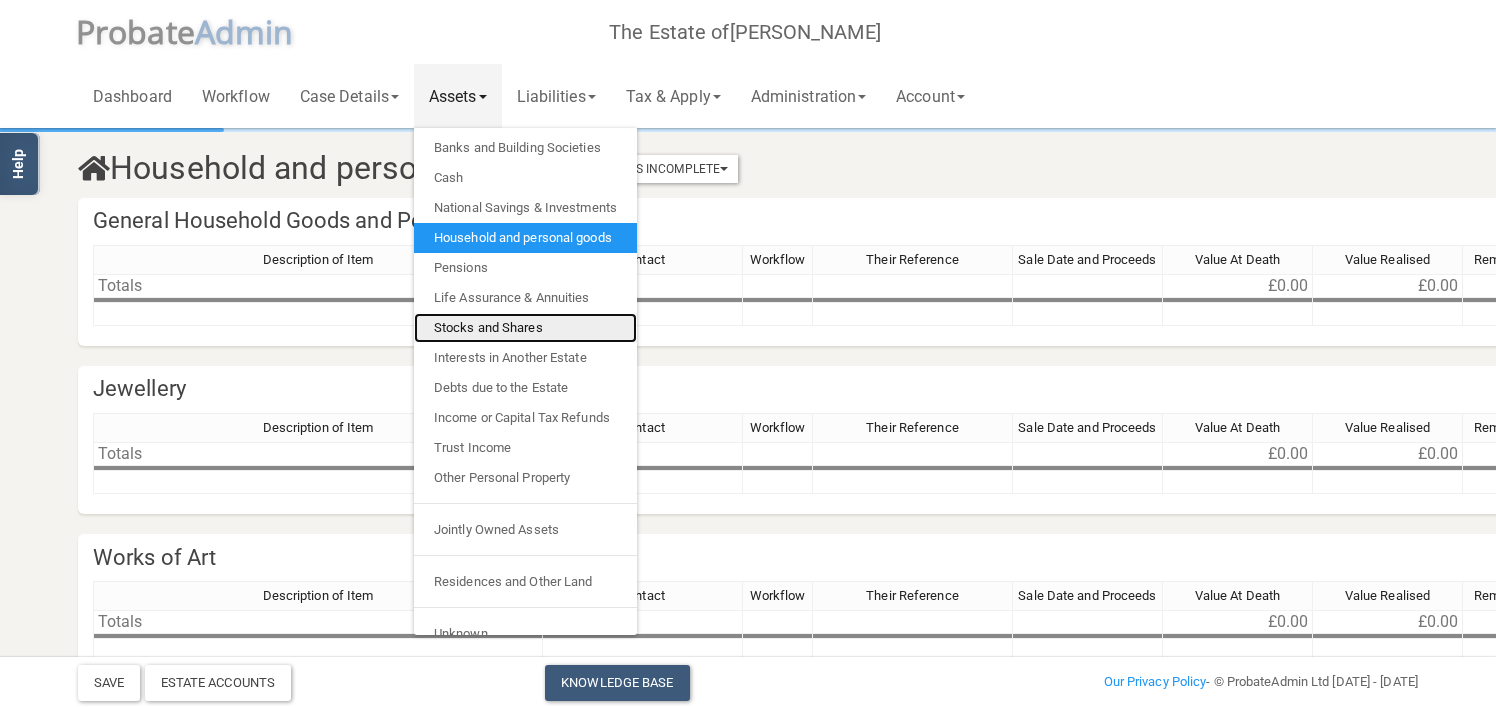 click on "Stocks and Shares" at bounding box center (525, 328) 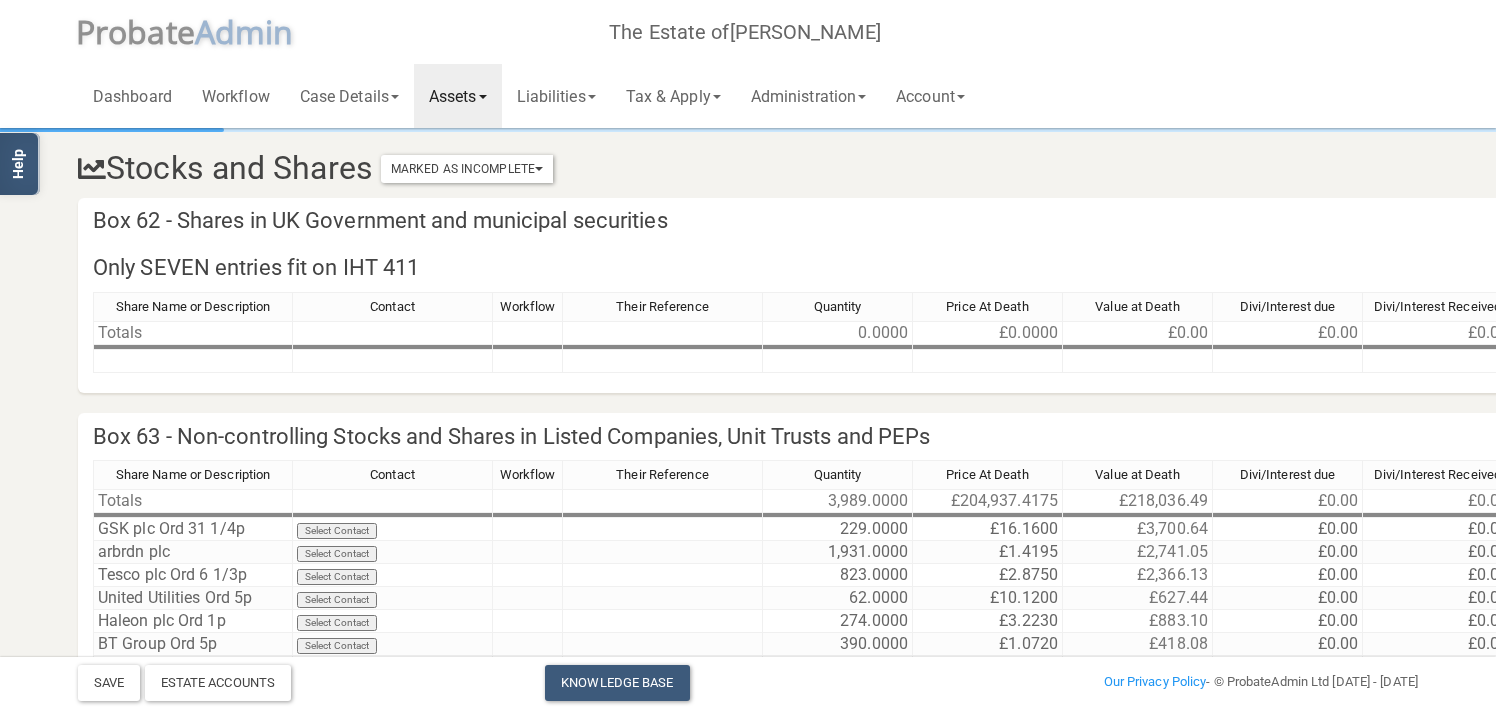 click on "Assets" at bounding box center [458, 96] 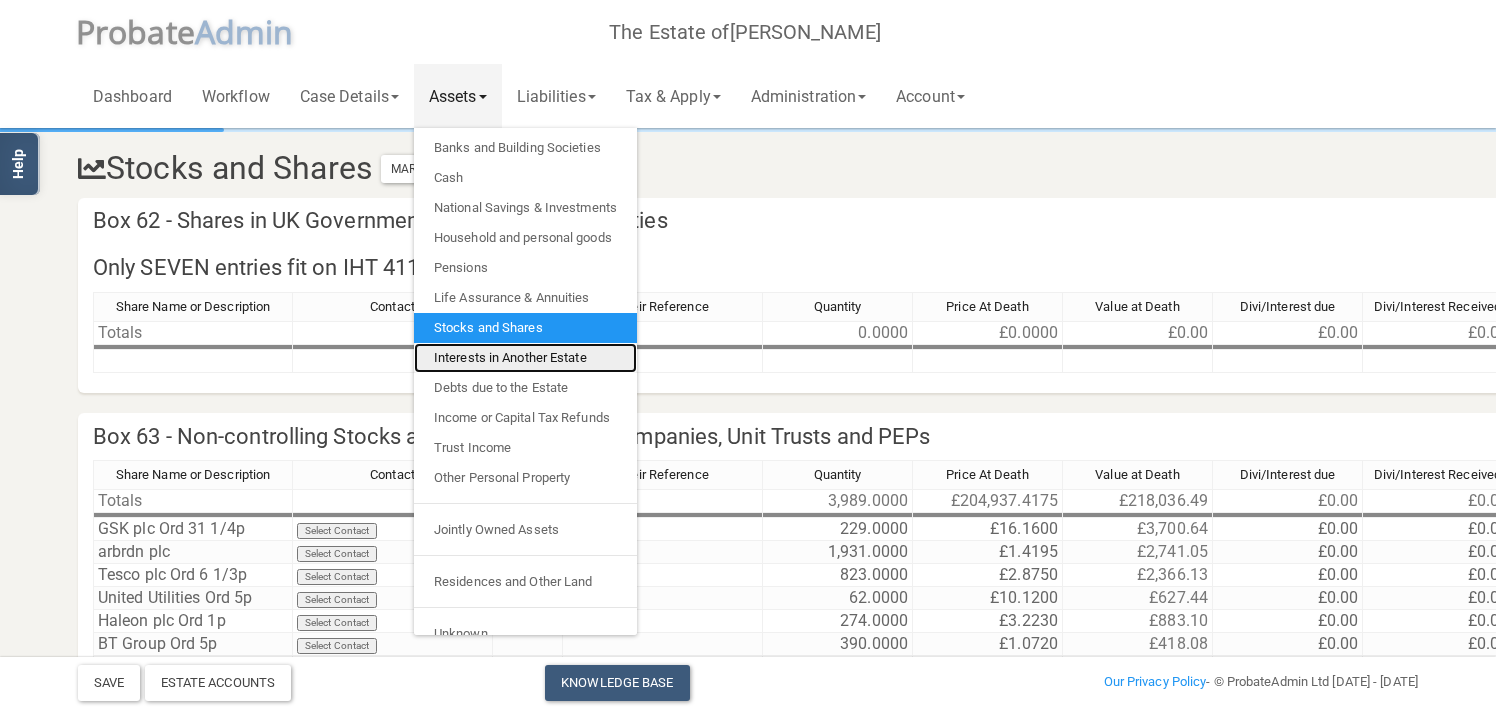 click on "Interests in Another Estate" at bounding box center (525, 358) 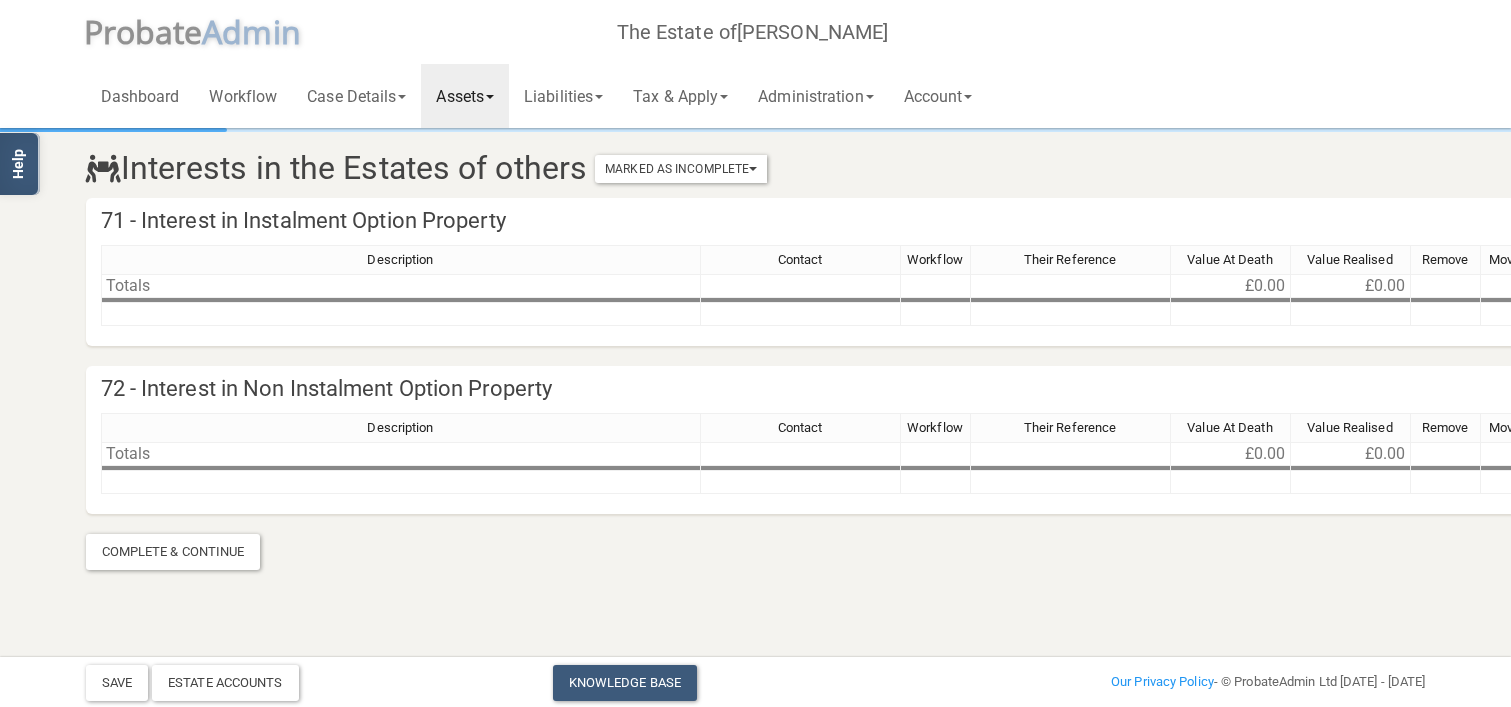 click on "Assets" at bounding box center (465, 96) 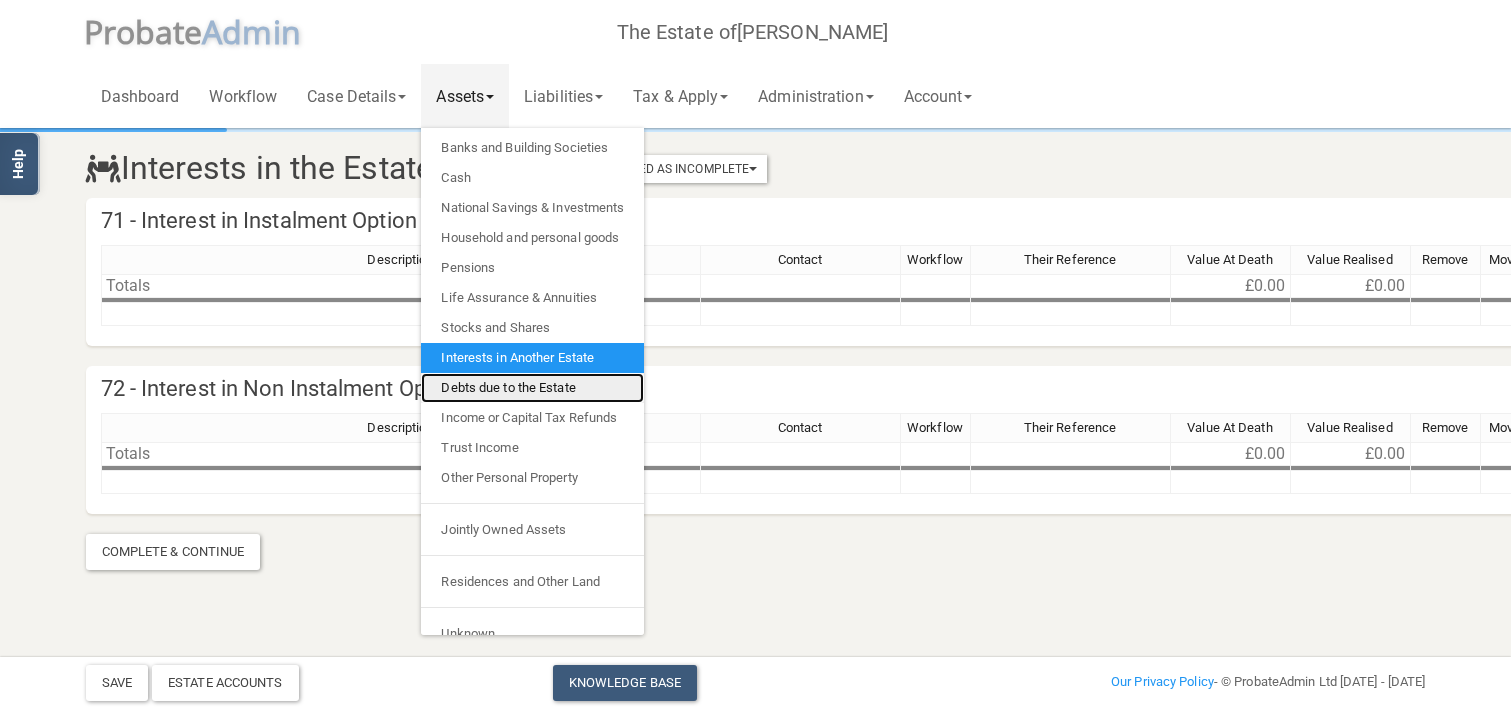 click on "Debts due to the Estate" at bounding box center (532, 388) 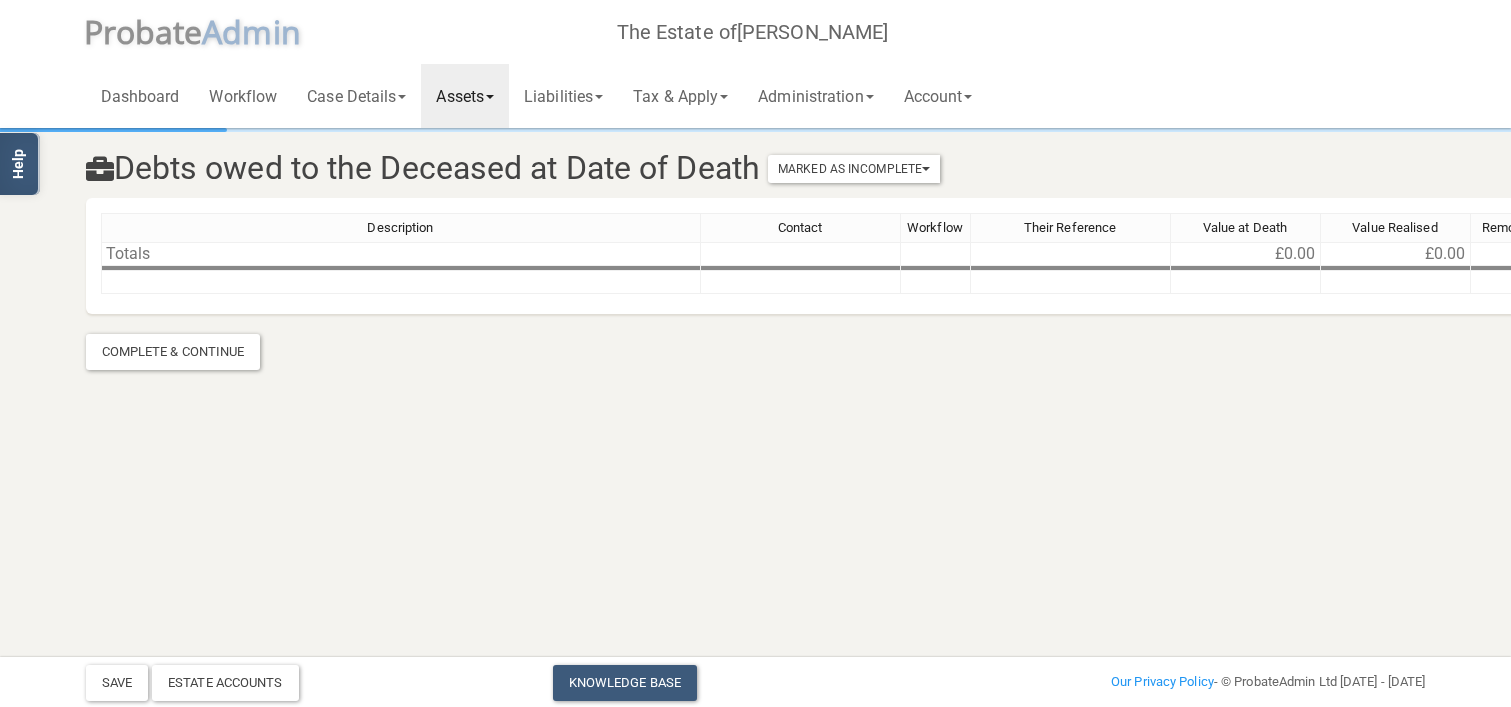 click at bounding box center [490, 97] 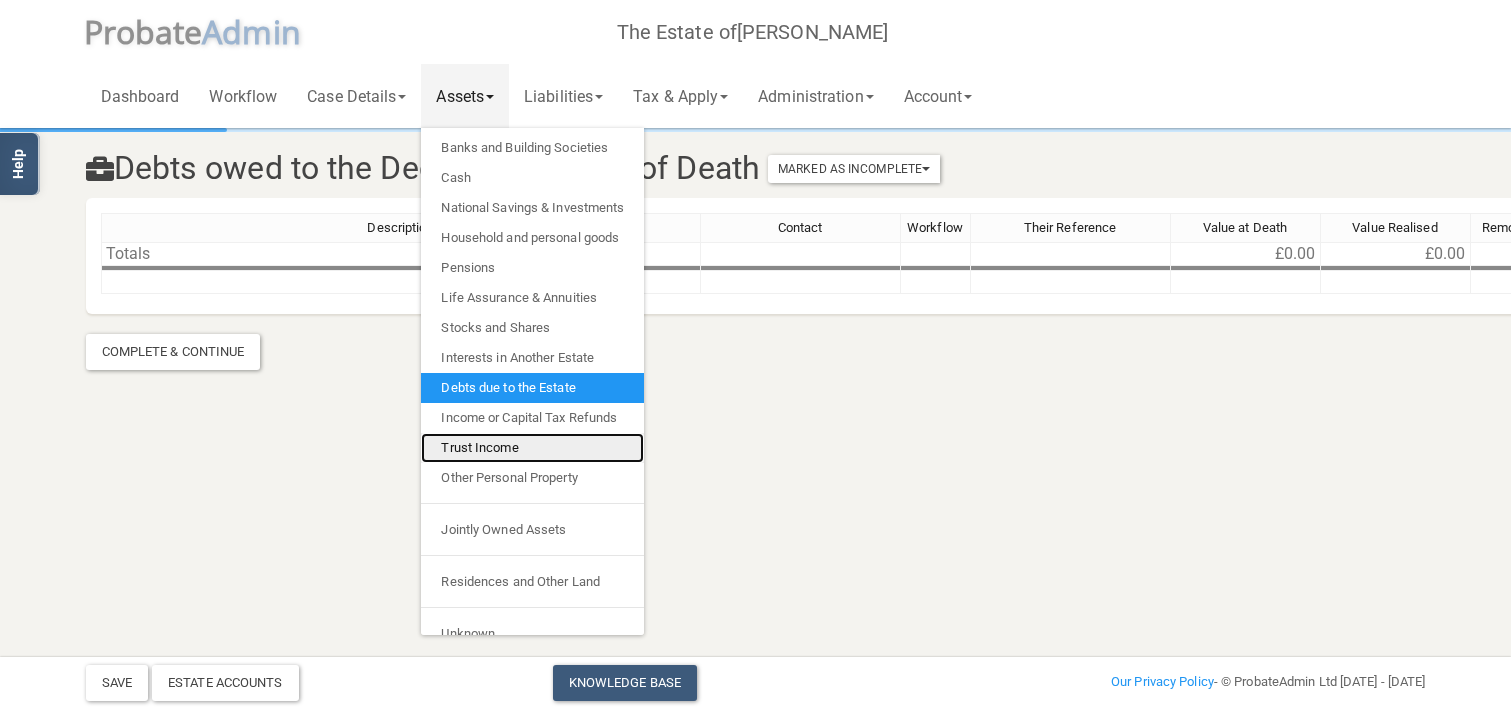 click on "Trust Income" at bounding box center (532, 448) 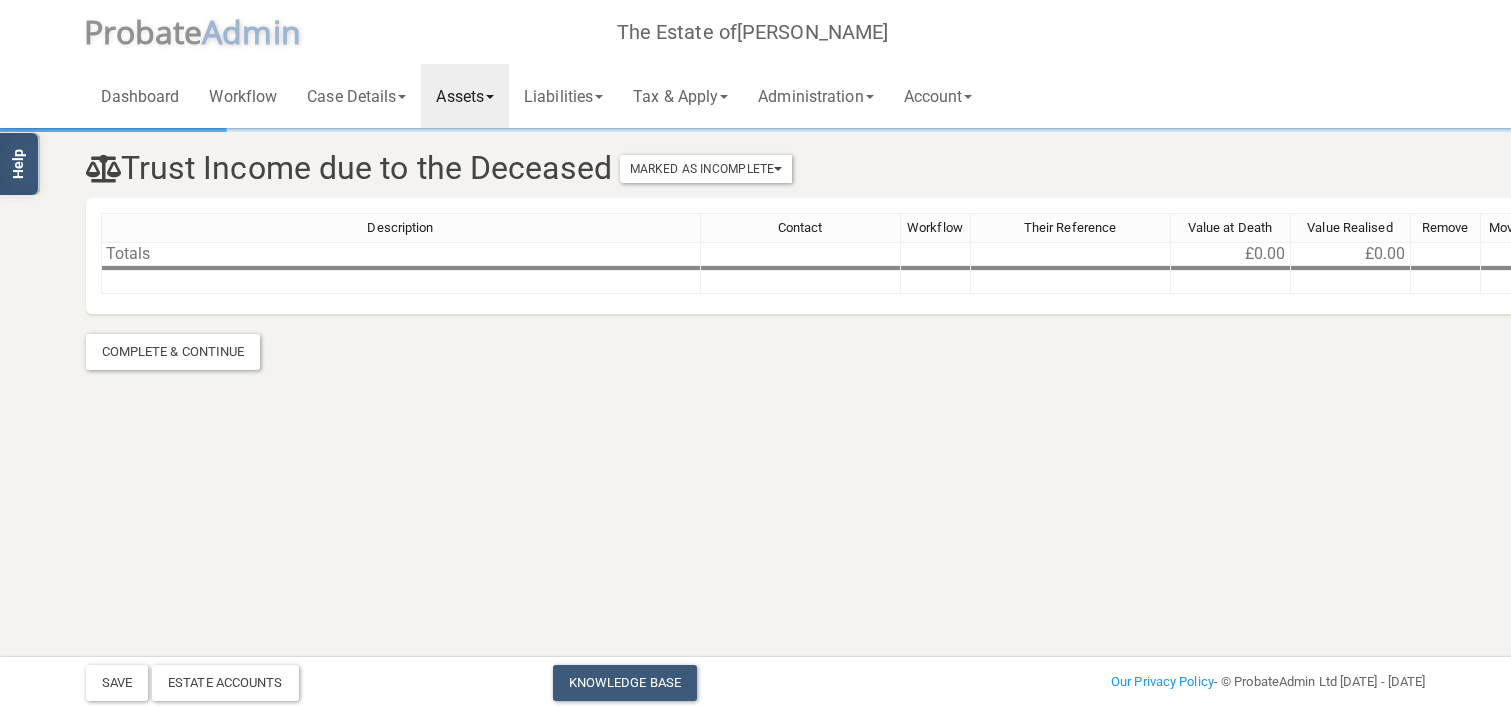click on "Assets" at bounding box center (465, 96) 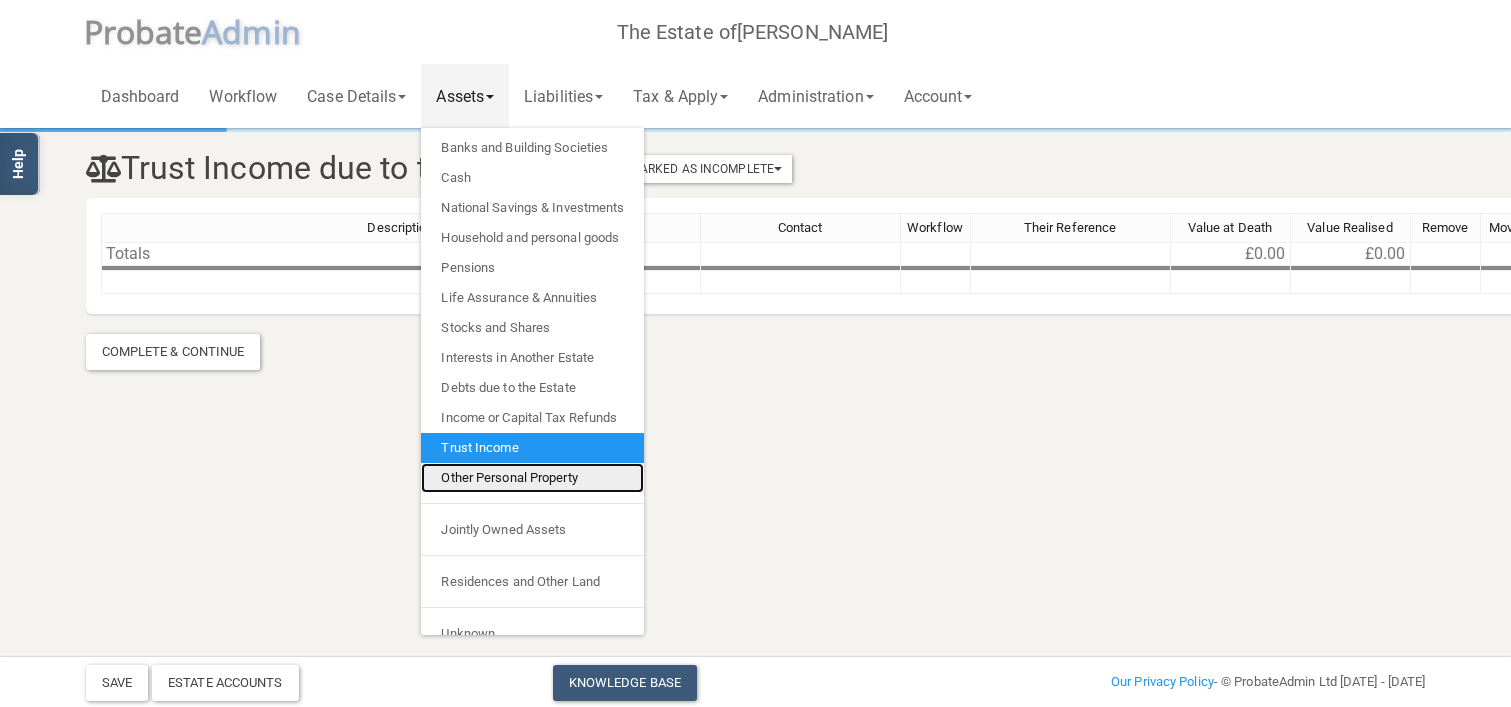 click on "Other Personal Property" at bounding box center [532, 478] 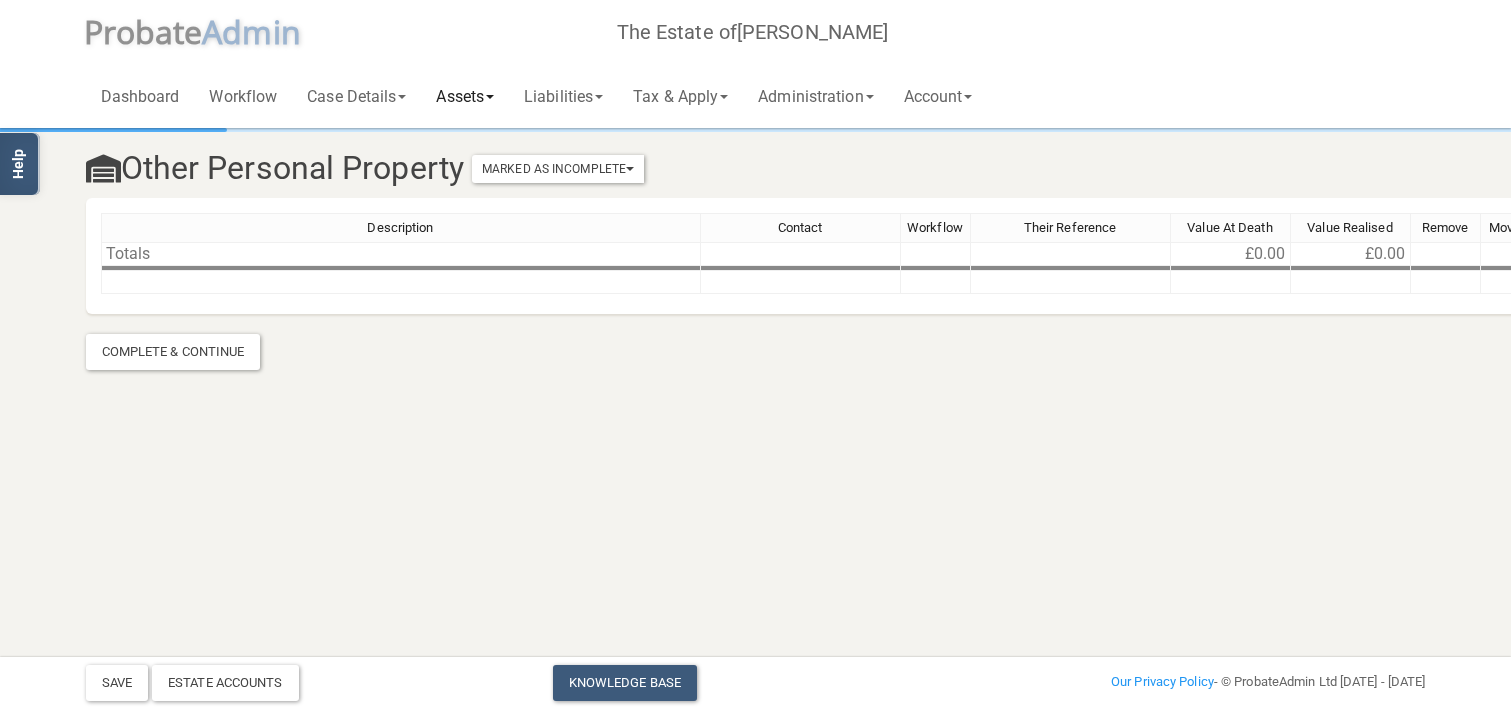 click on "Assets" at bounding box center [465, 96] 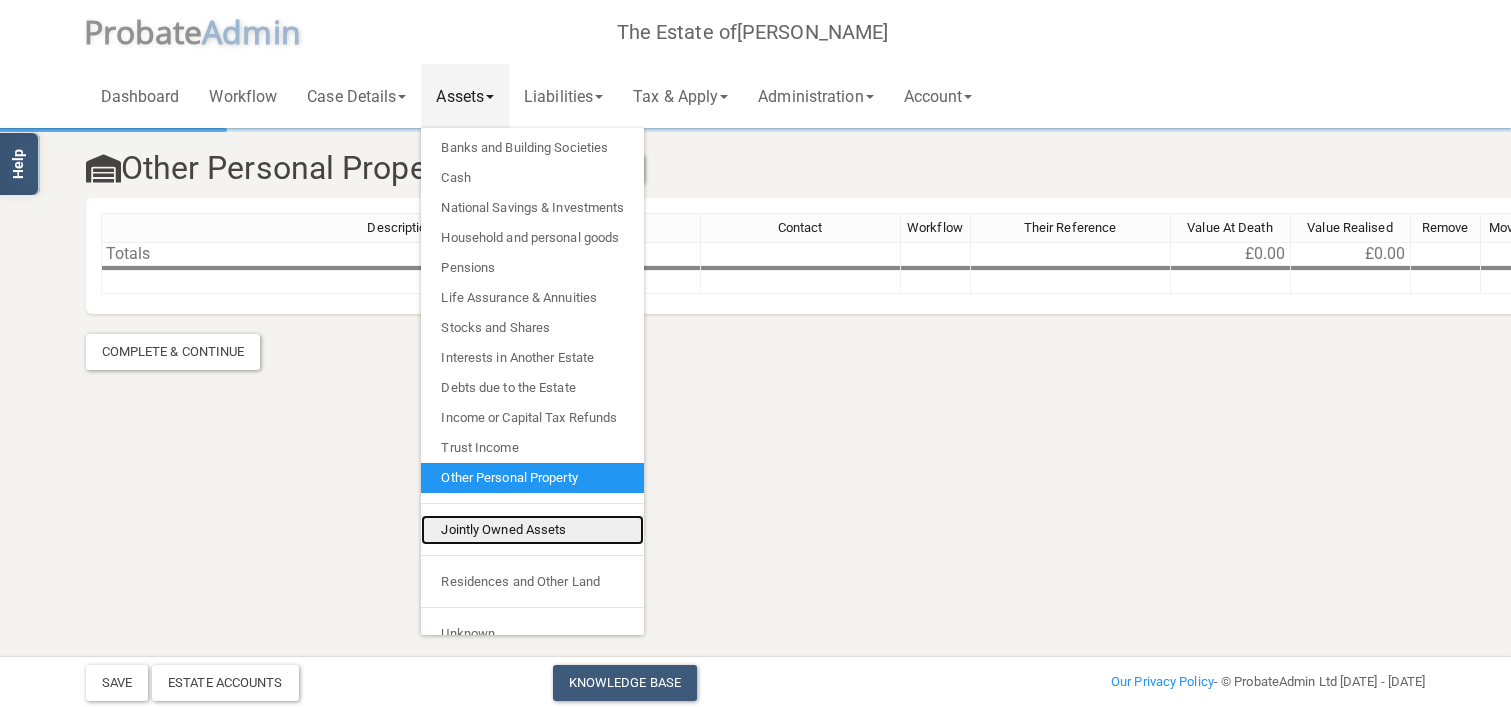click on "Jointly Owned Assets" at bounding box center (532, 530) 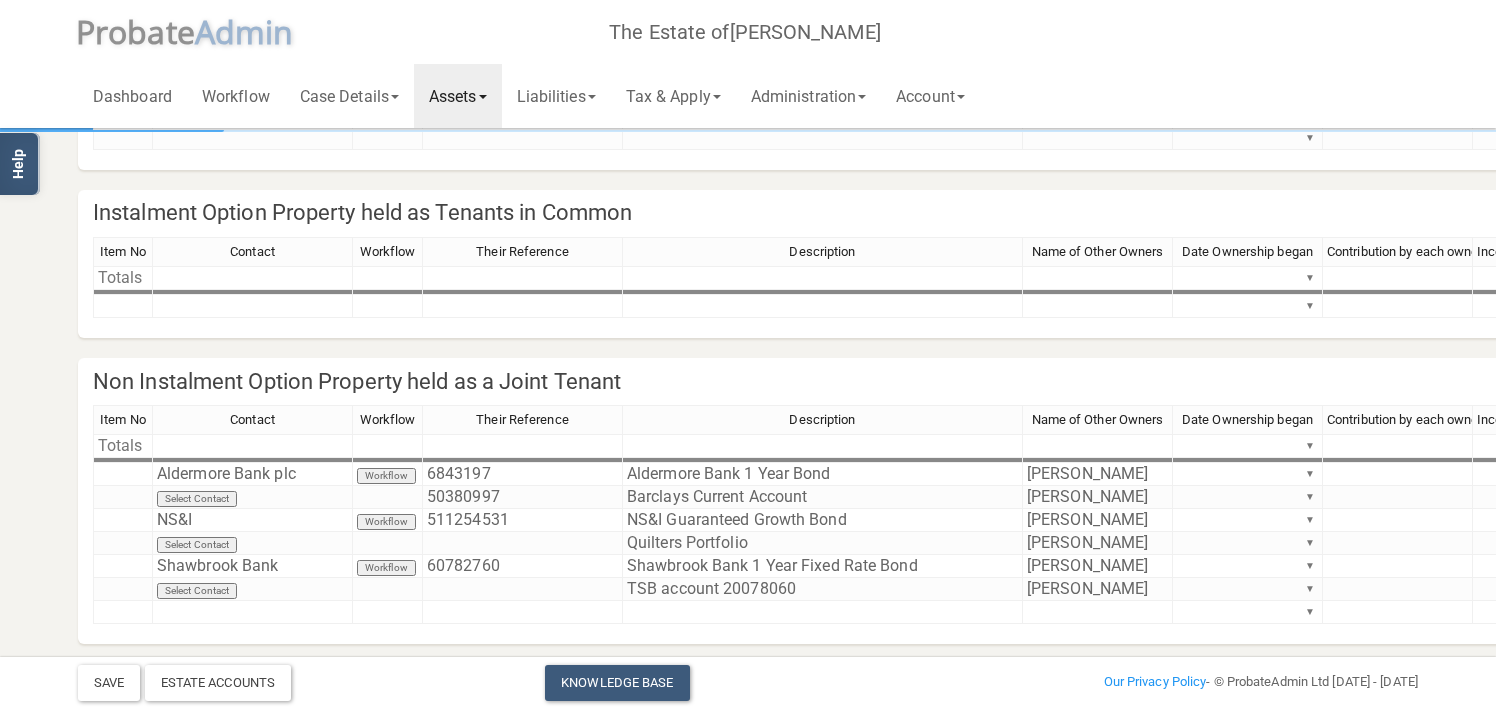scroll, scrollTop: 300, scrollLeft: 0, axis: vertical 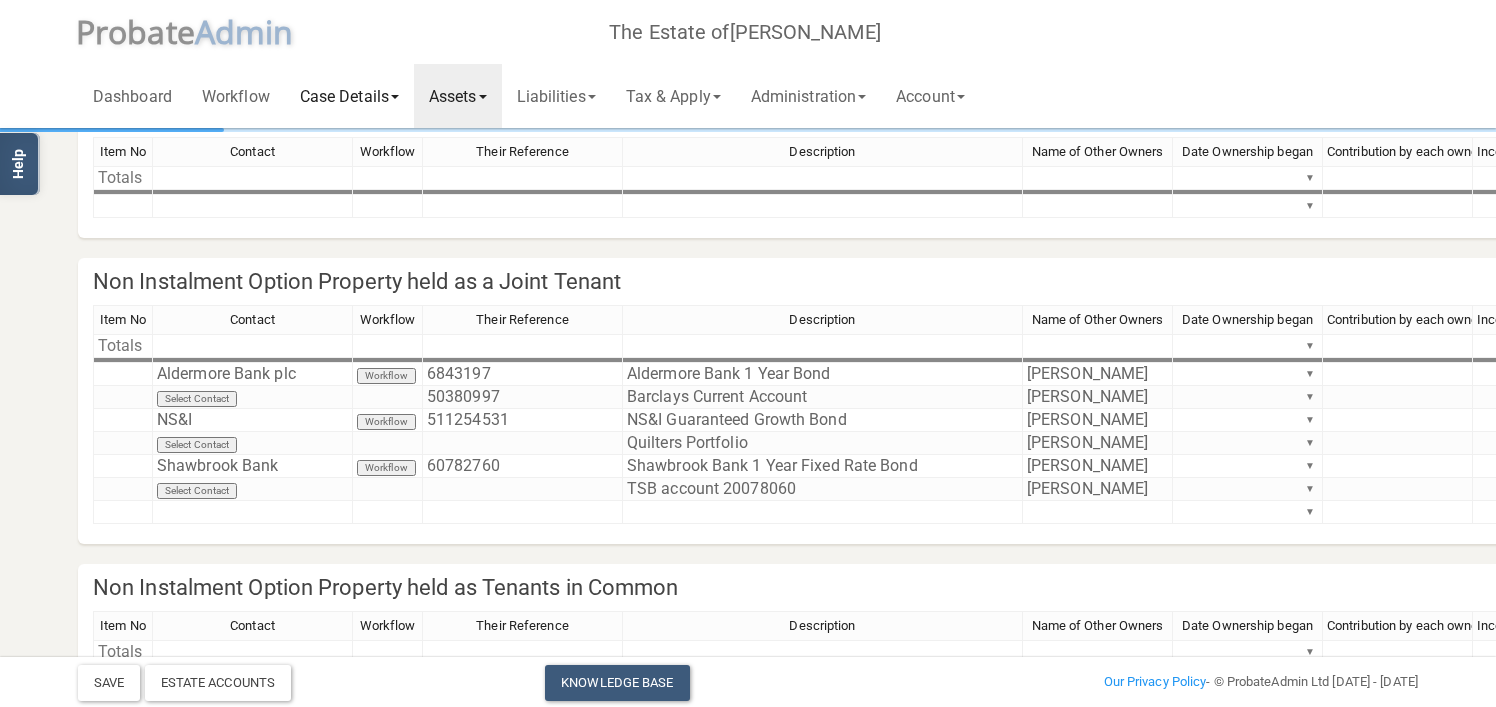 click on "Case Details" at bounding box center (349, 96) 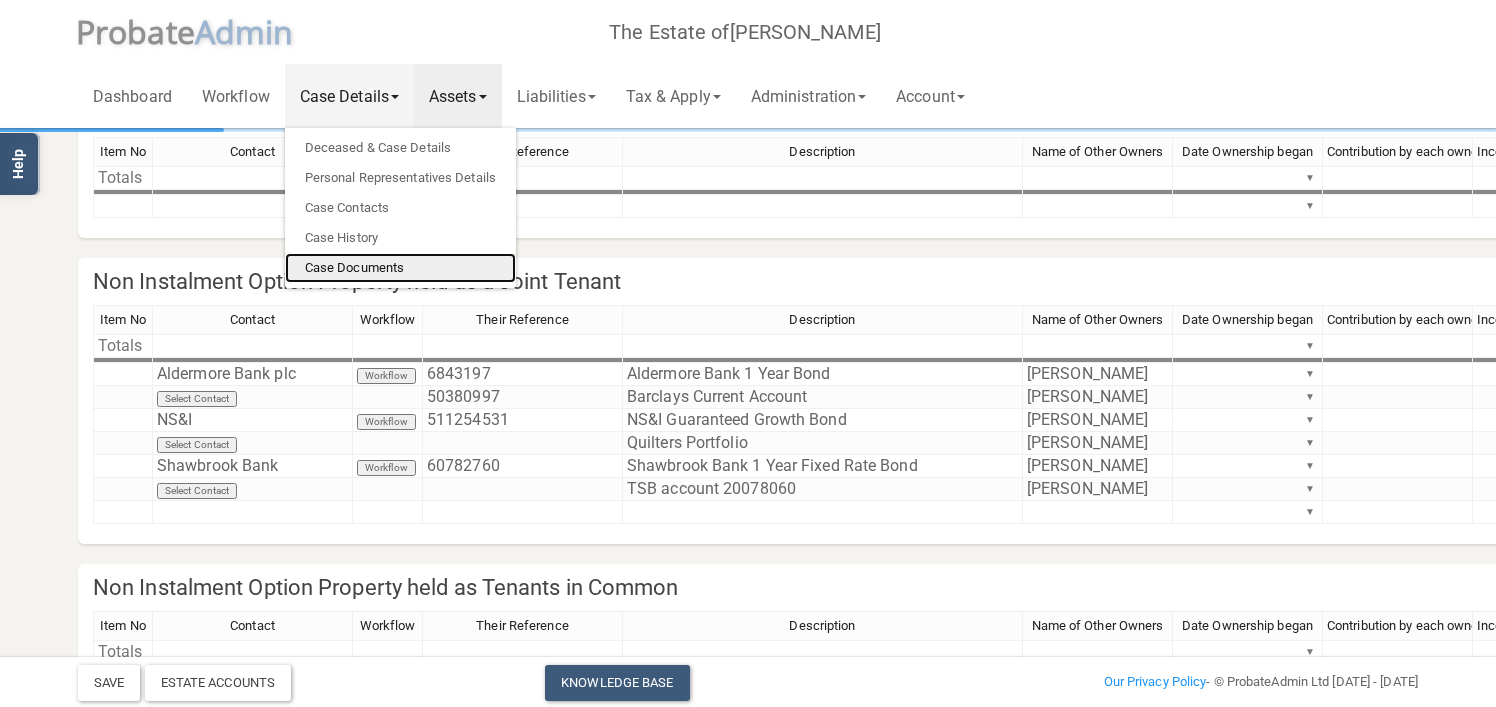 click on "Case Documents" at bounding box center [400, 268] 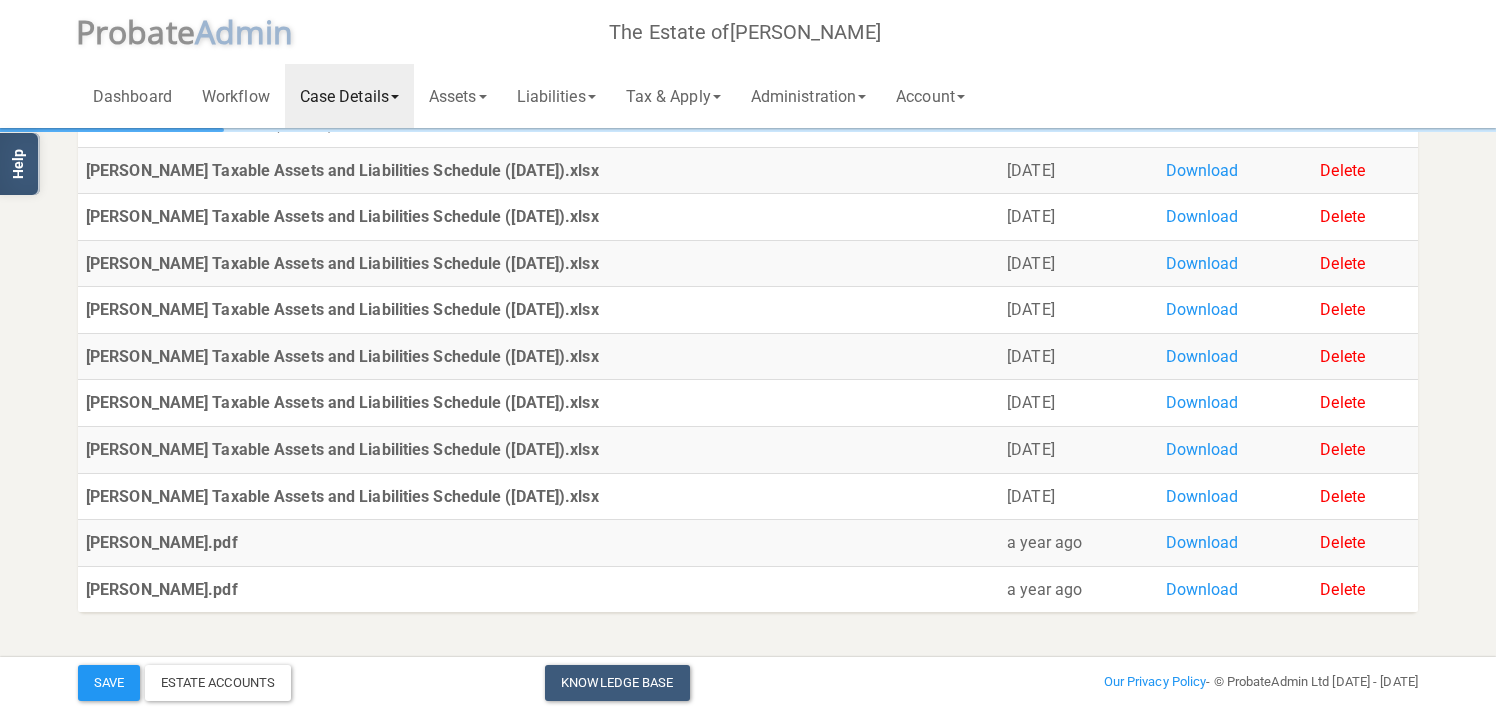 scroll, scrollTop: 0, scrollLeft: 0, axis: both 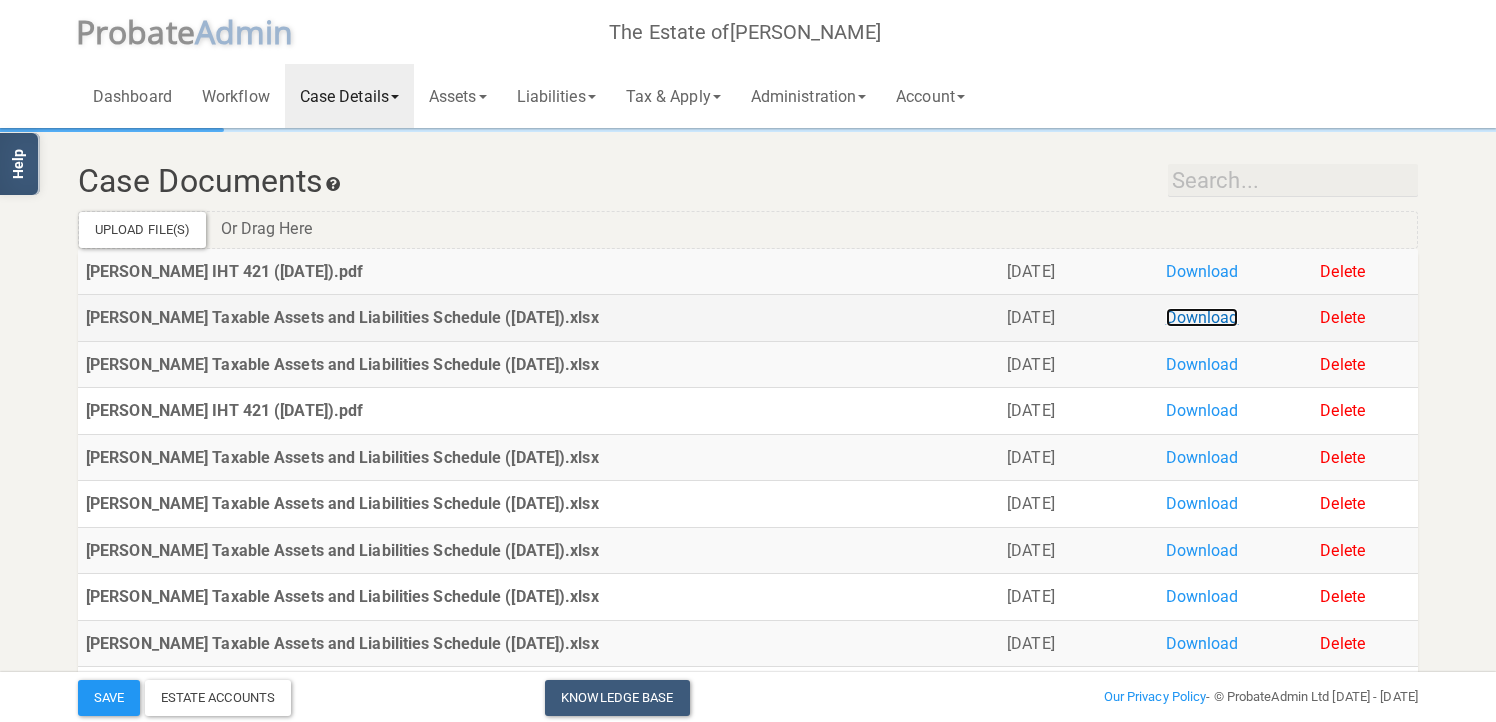 click on "Download" at bounding box center (1202, 317) 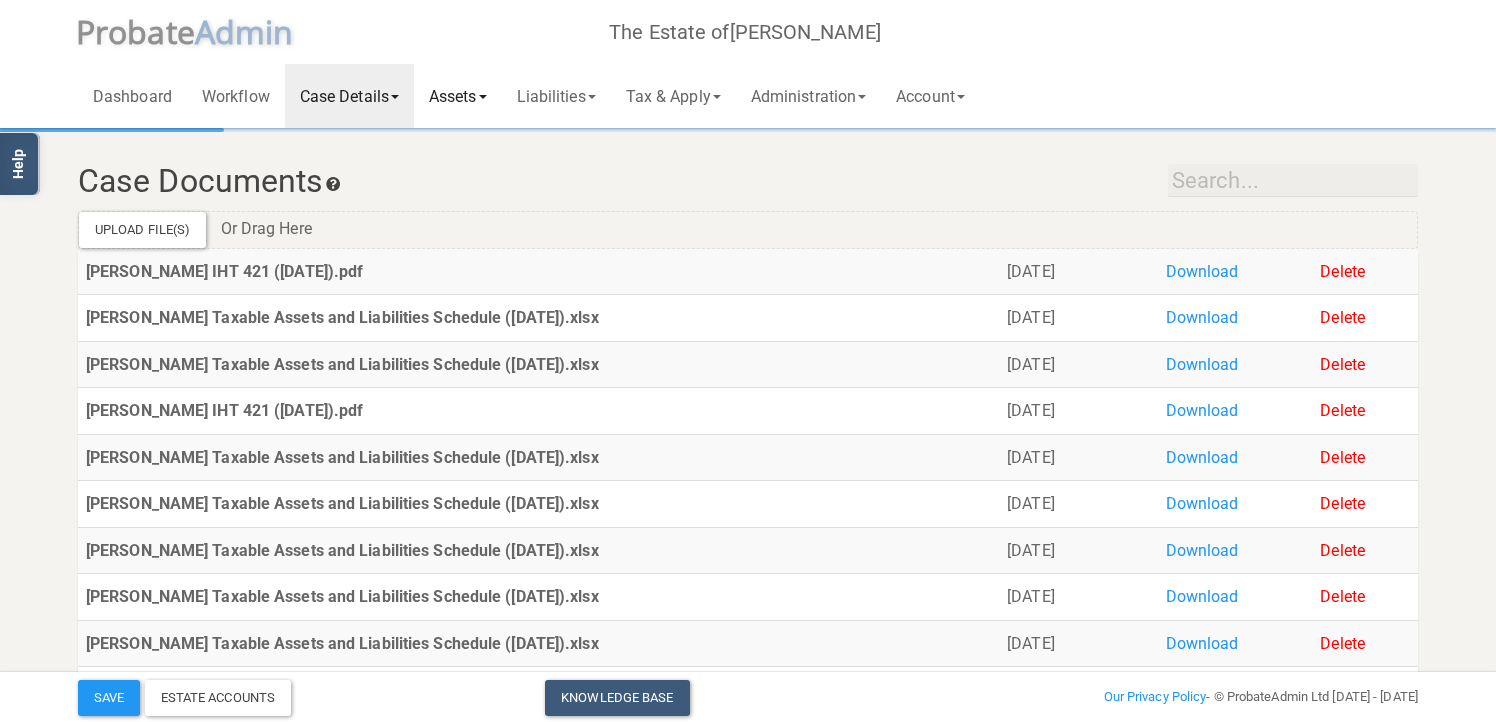 click on "Assets" at bounding box center [458, 96] 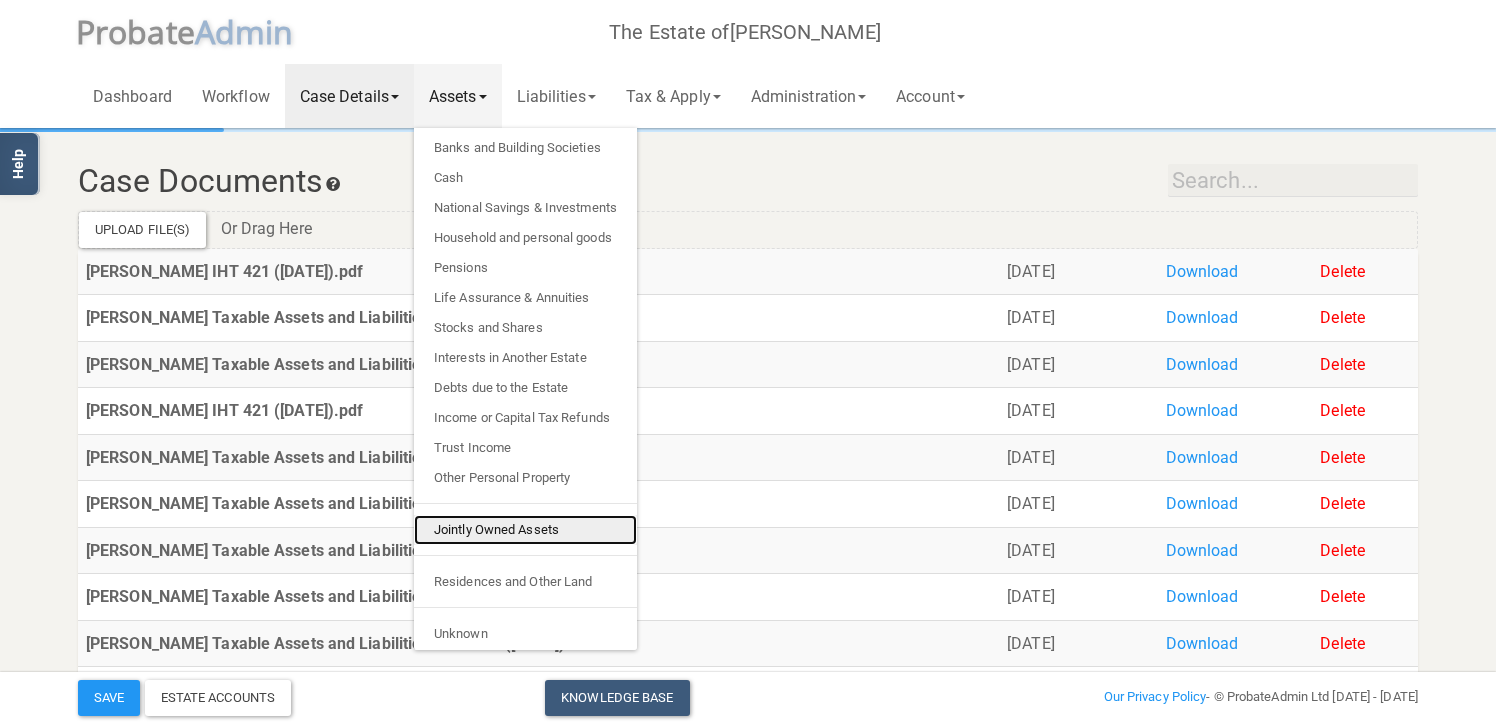 click on "Jointly Owned Assets" at bounding box center (525, 530) 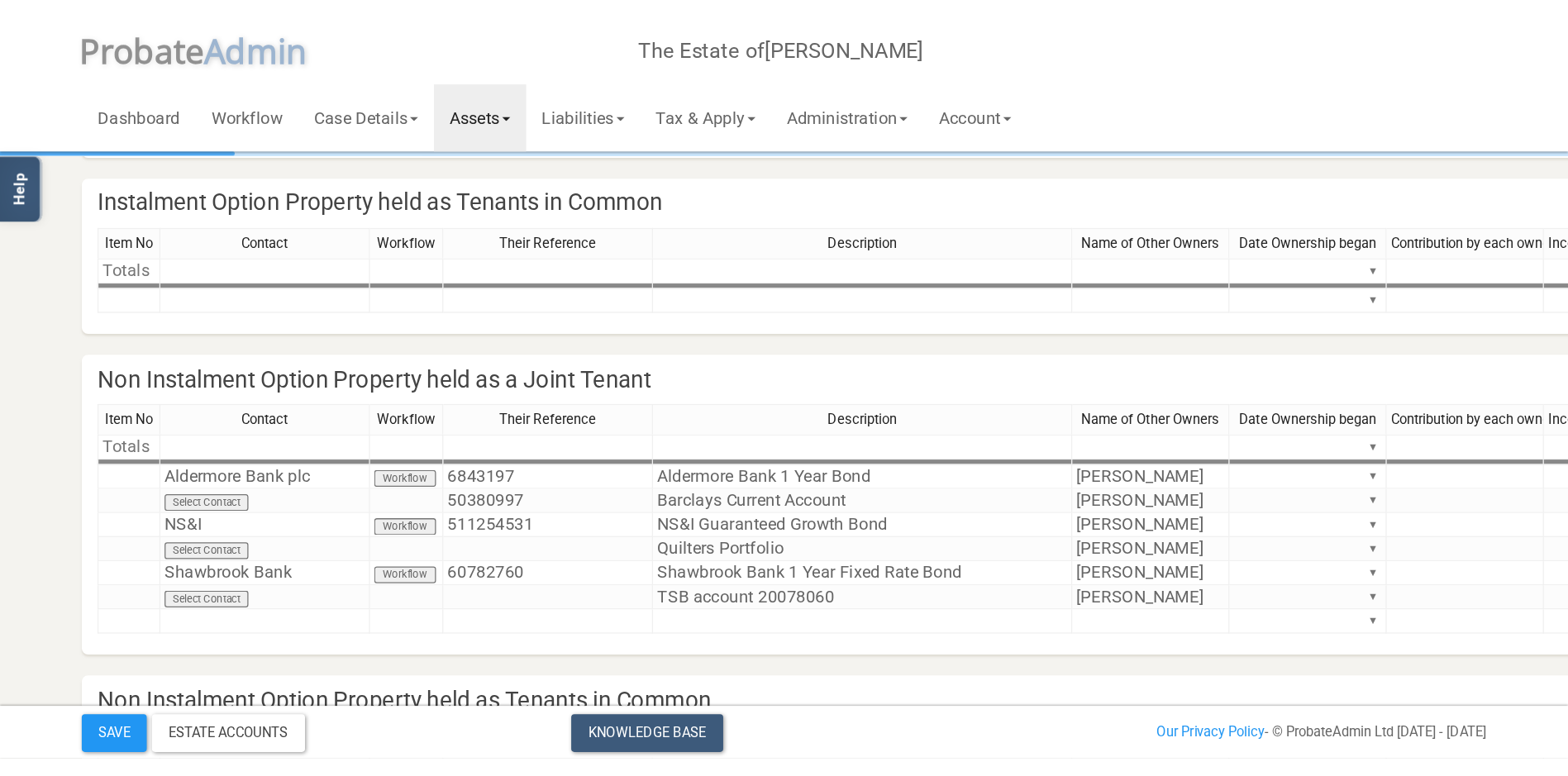 scroll, scrollTop: 168, scrollLeft: 0, axis: vertical 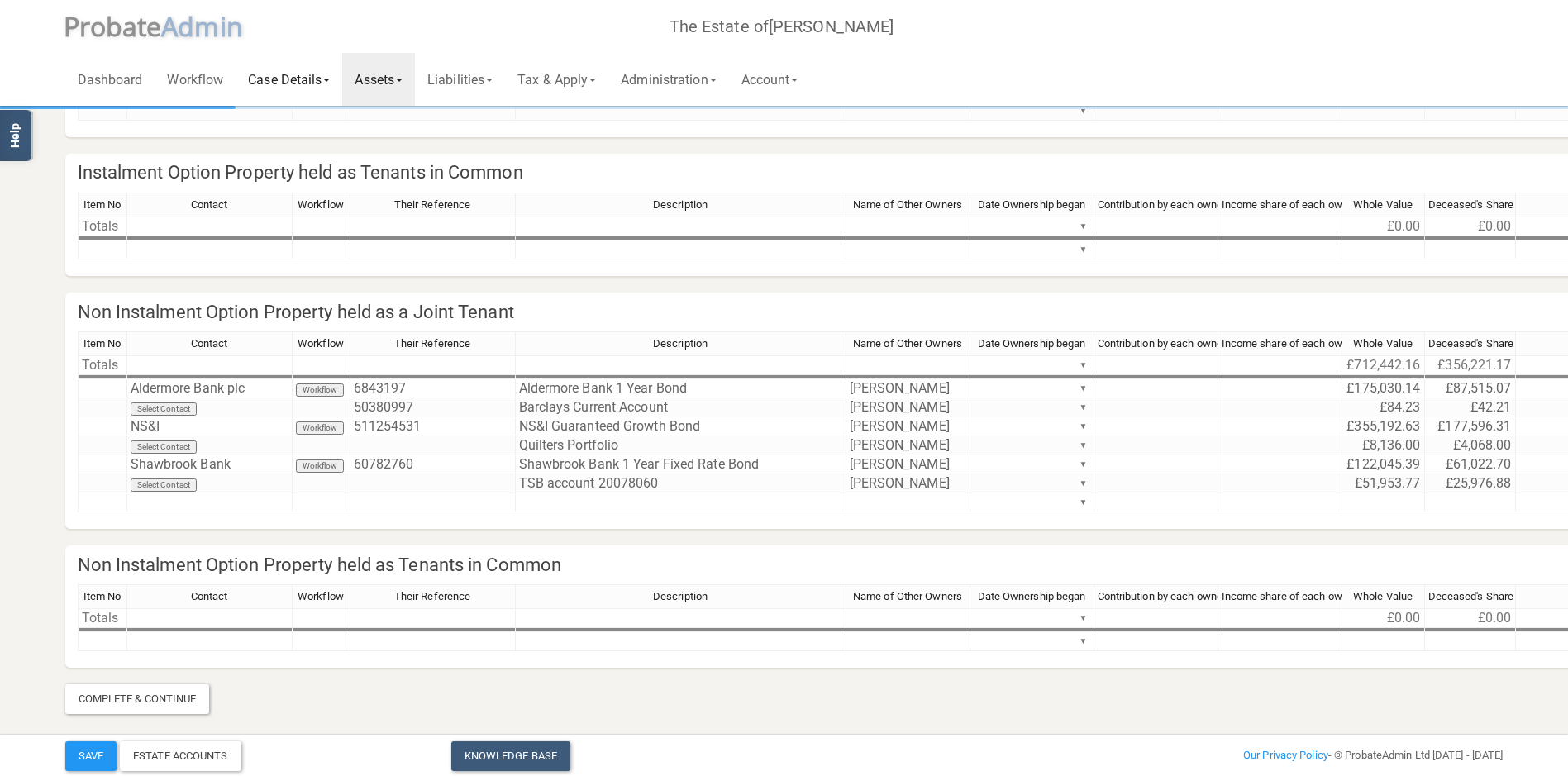 click on "Case Details" at bounding box center (288, 79) 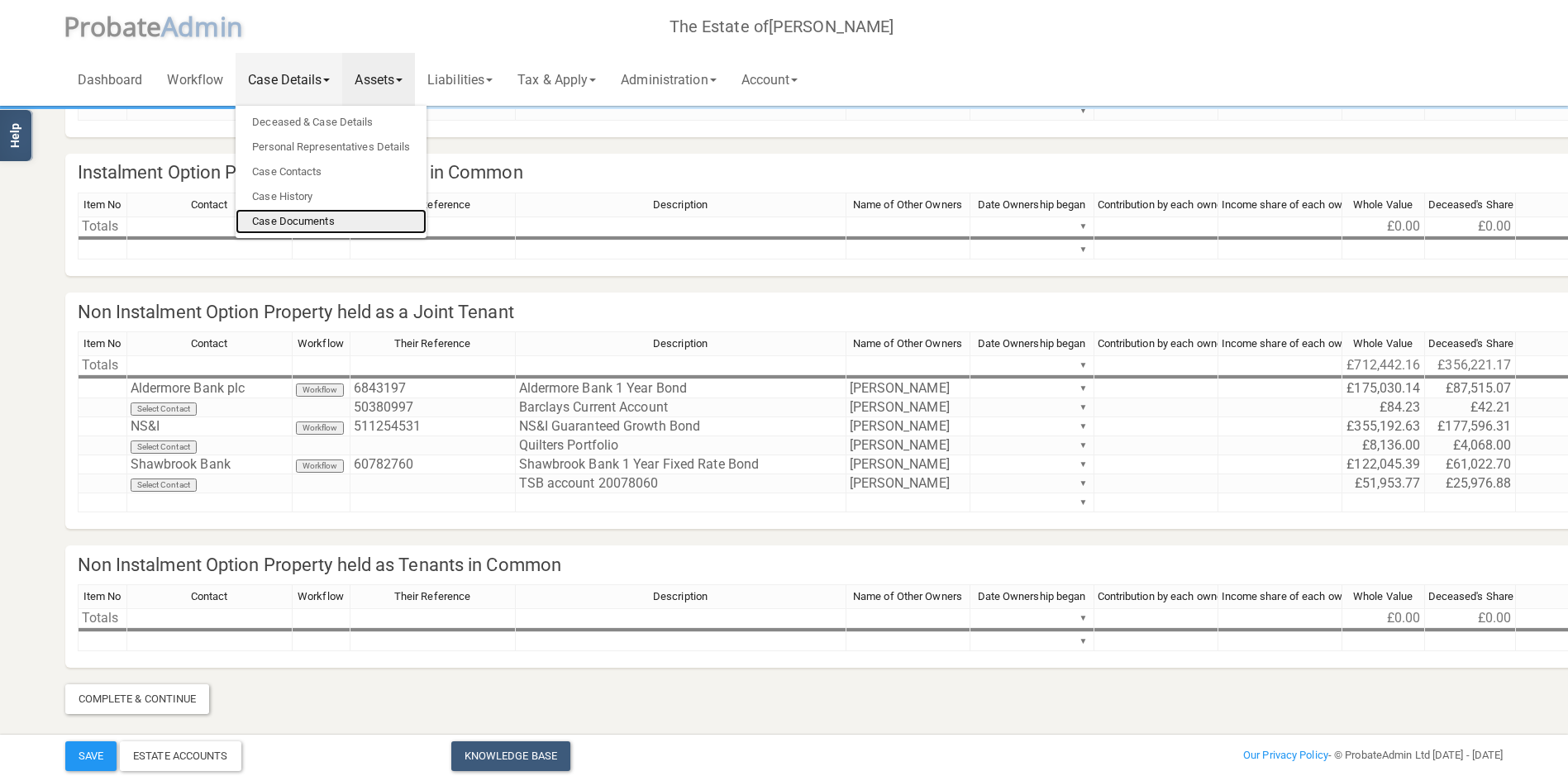 click on "Case Documents" at bounding box center [331, 221] 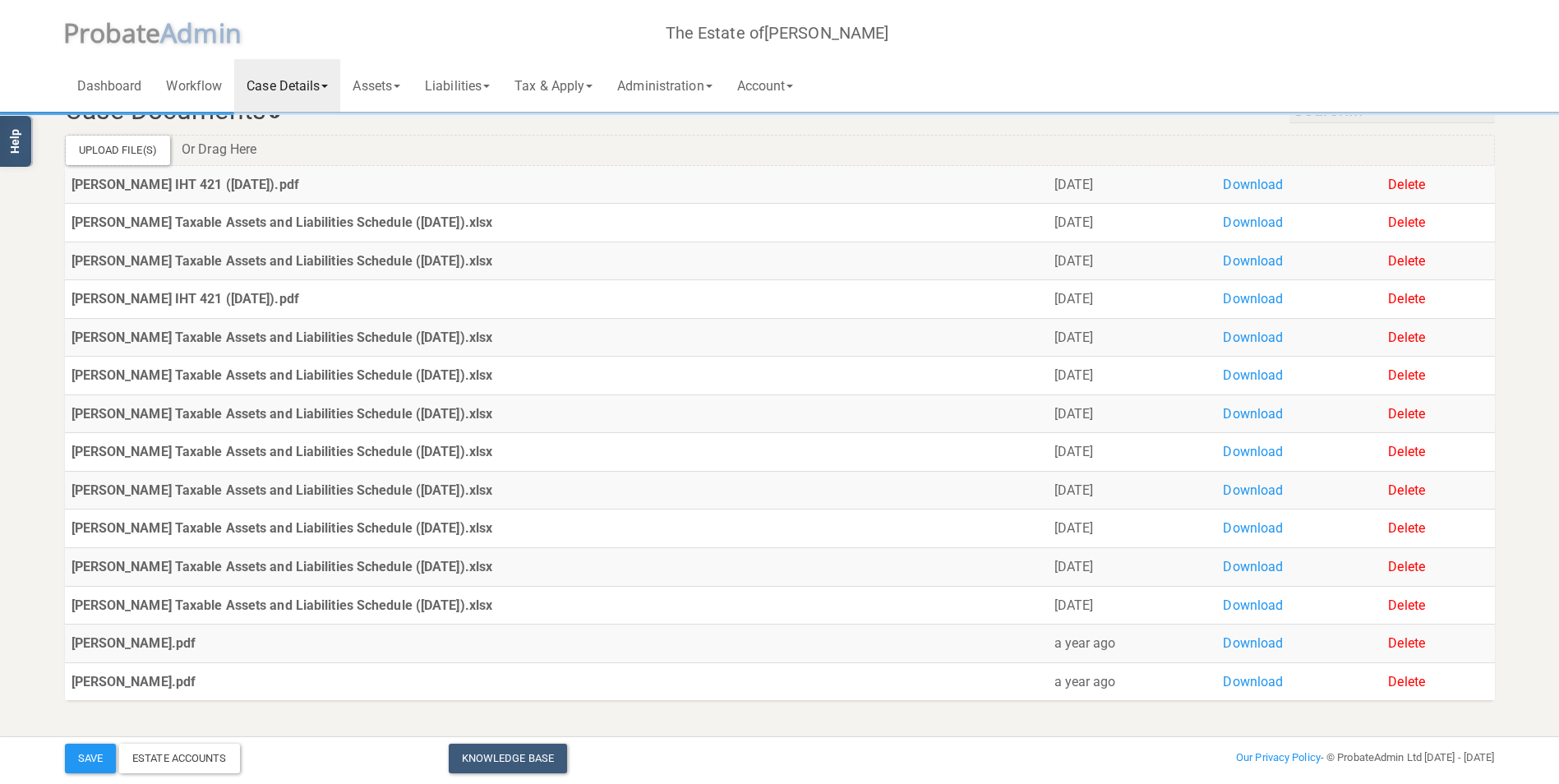 scroll, scrollTop: 0, scrollLeft: 0, axis: both 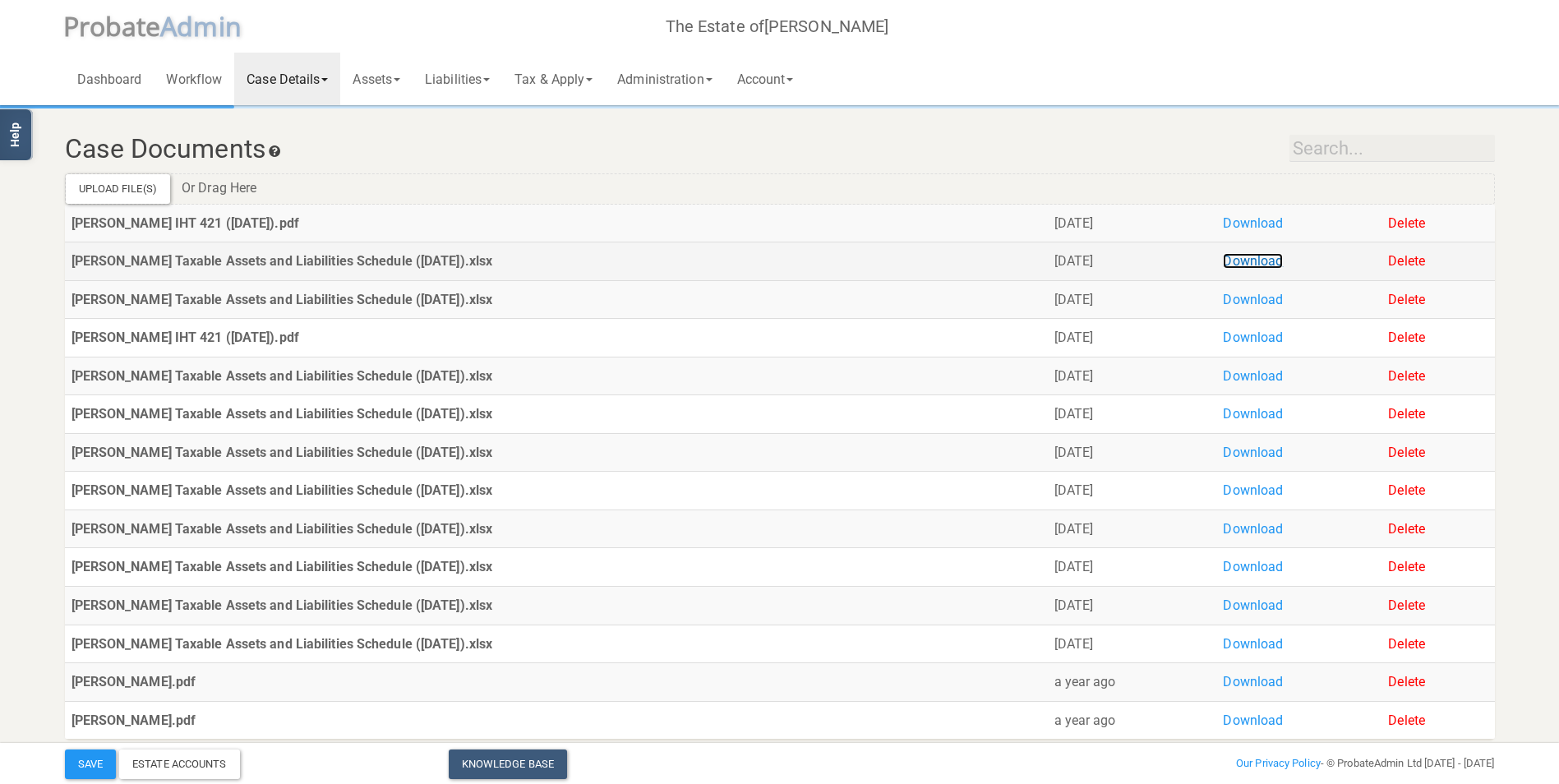 click on "Download" at bounding box center (1252, 261) 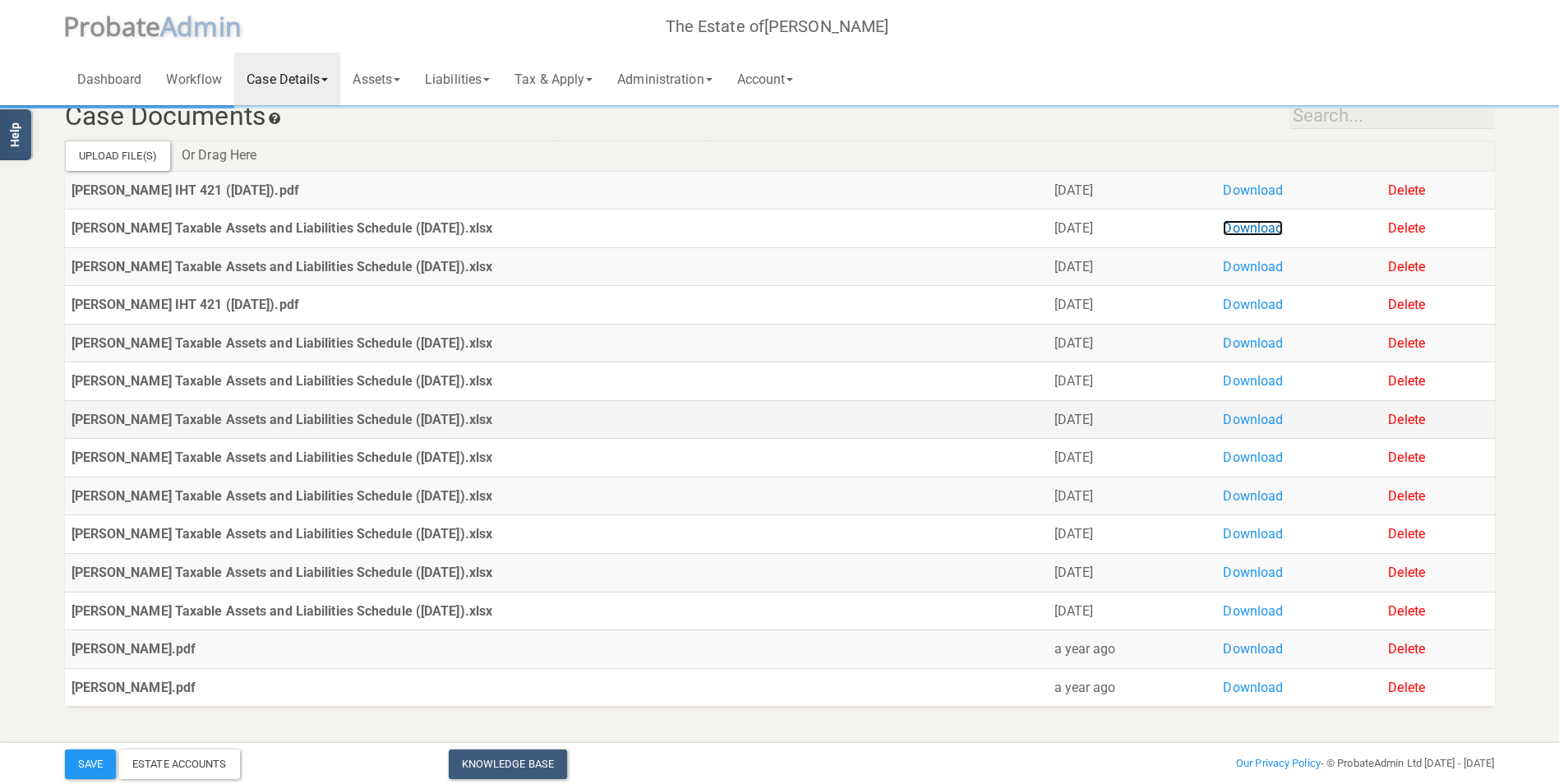 scroll, scrollTop: 0, scrollLeft: 0, axis: both 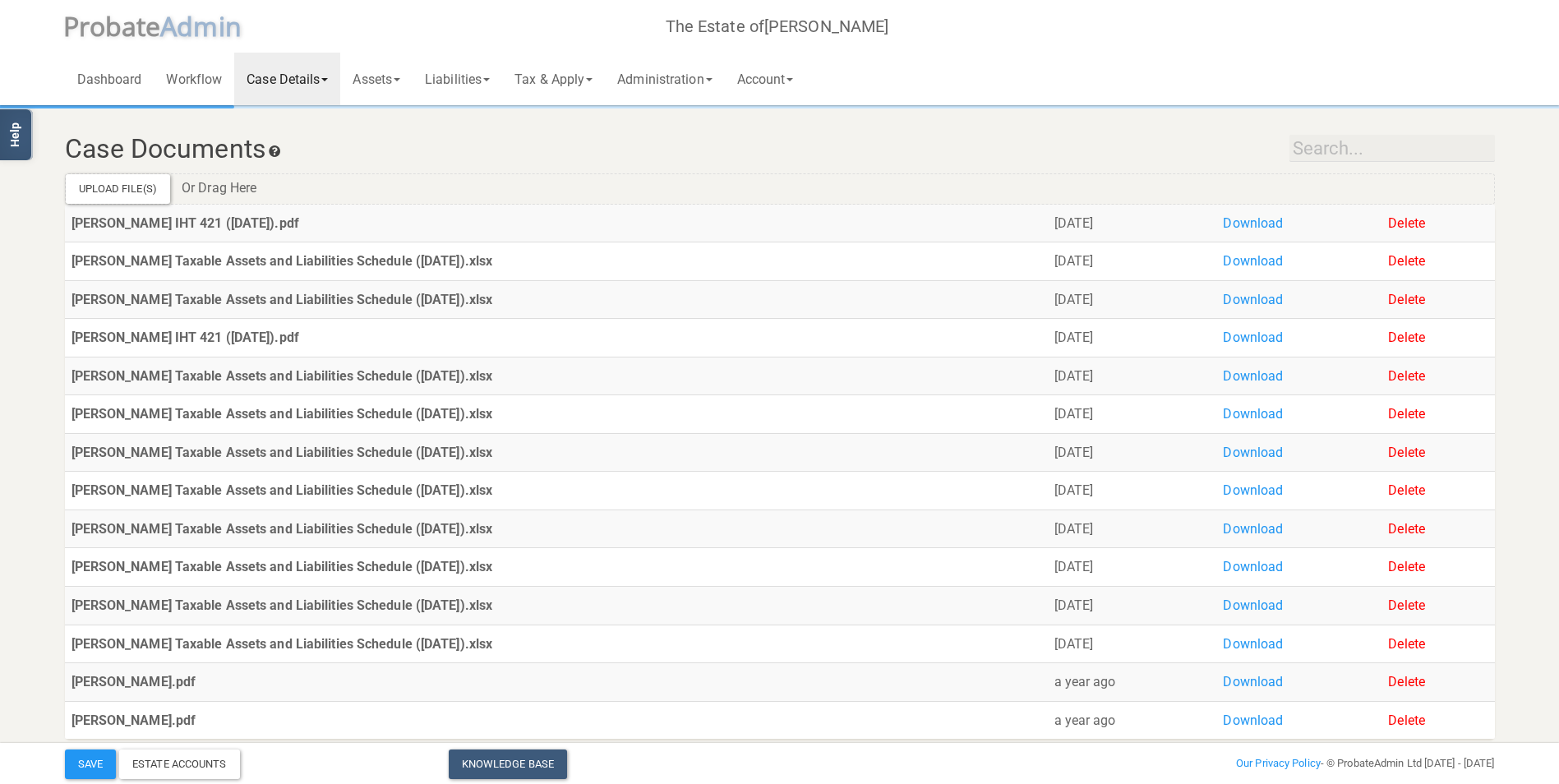 click on "robate" at bounding box center [120, 25] 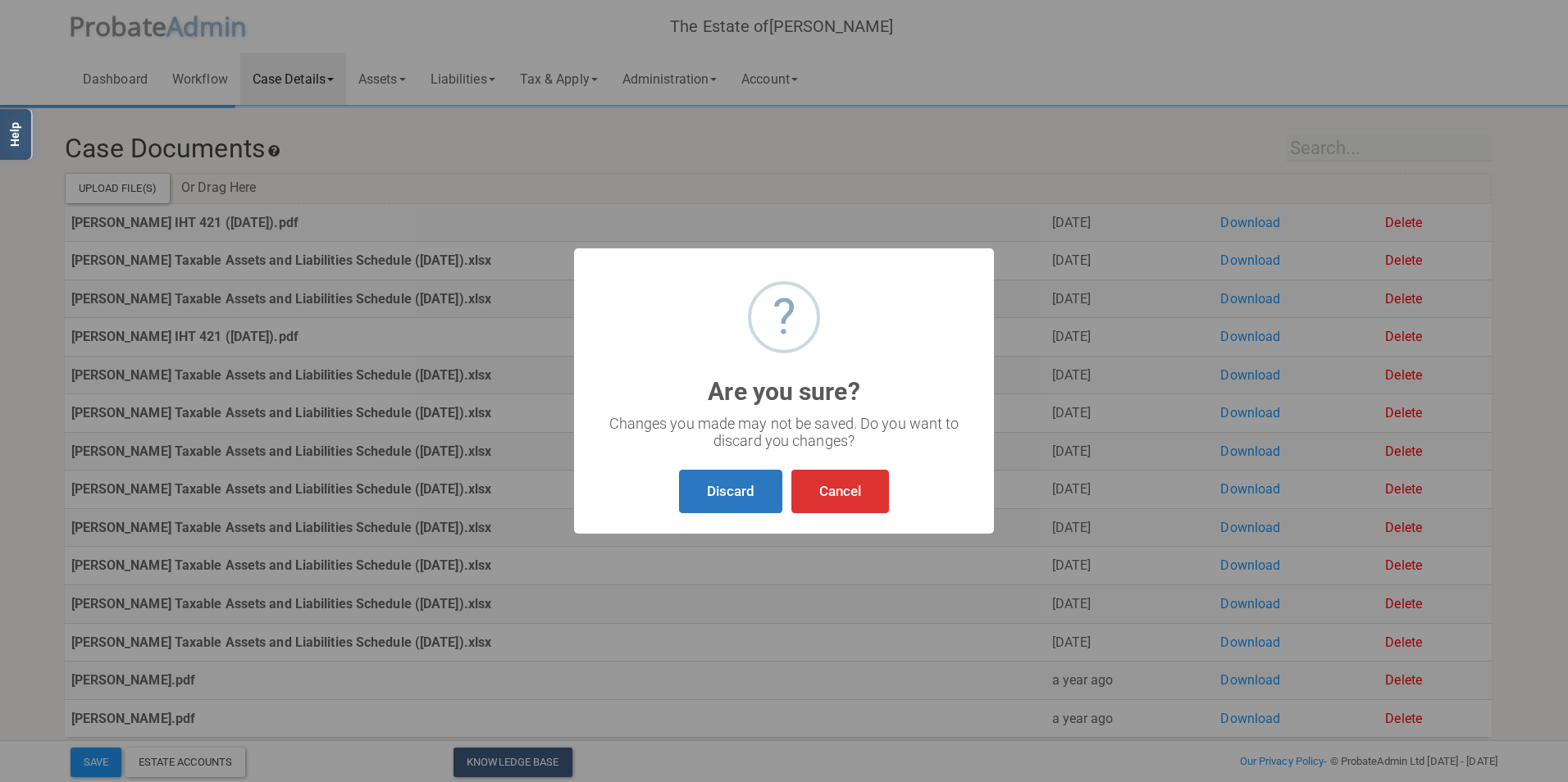 click on "Discard" at bounding box center (731, 491) 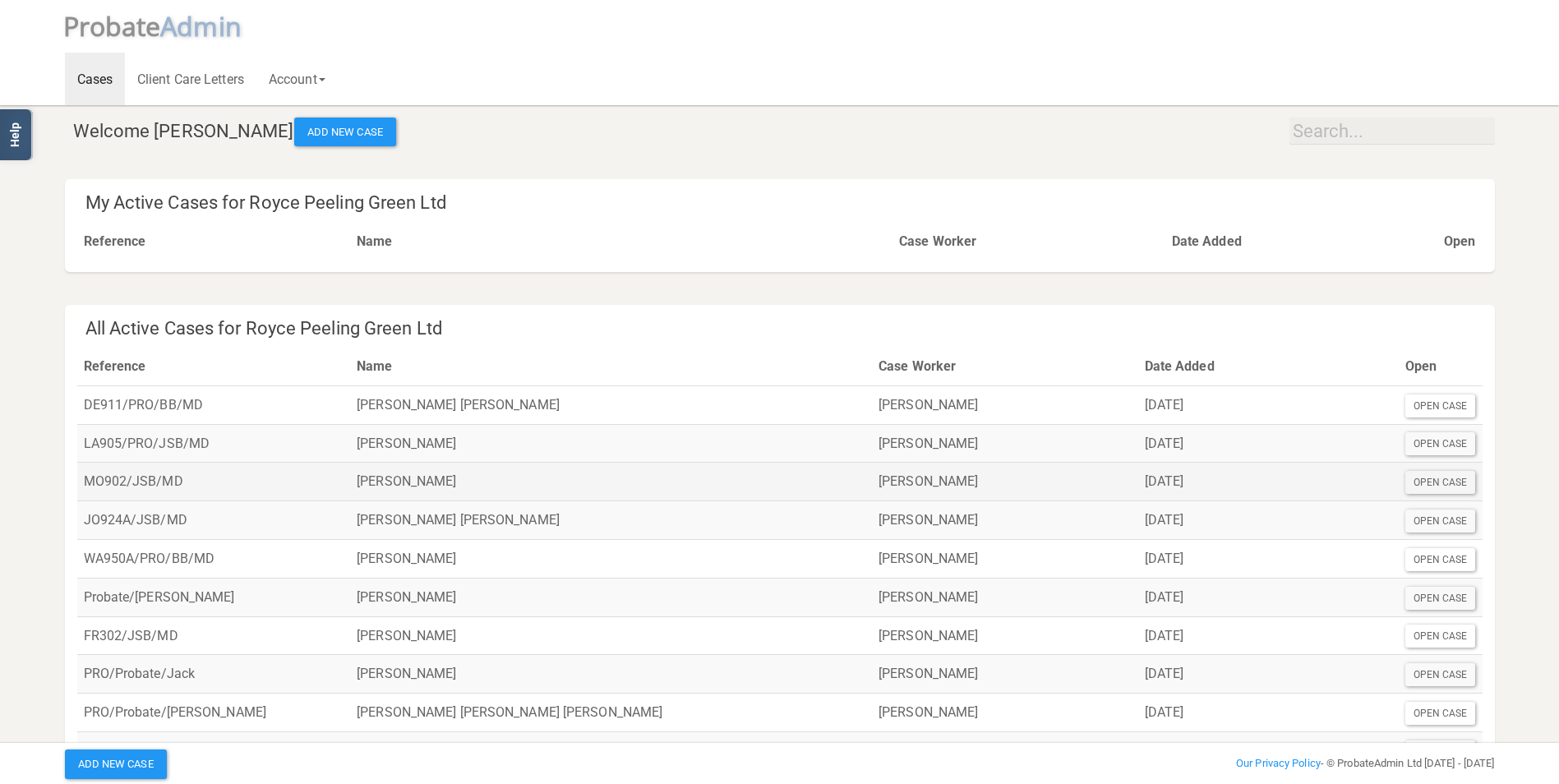 scroll, scrollTop: 76, scrollLeft: 0, axis: vertical 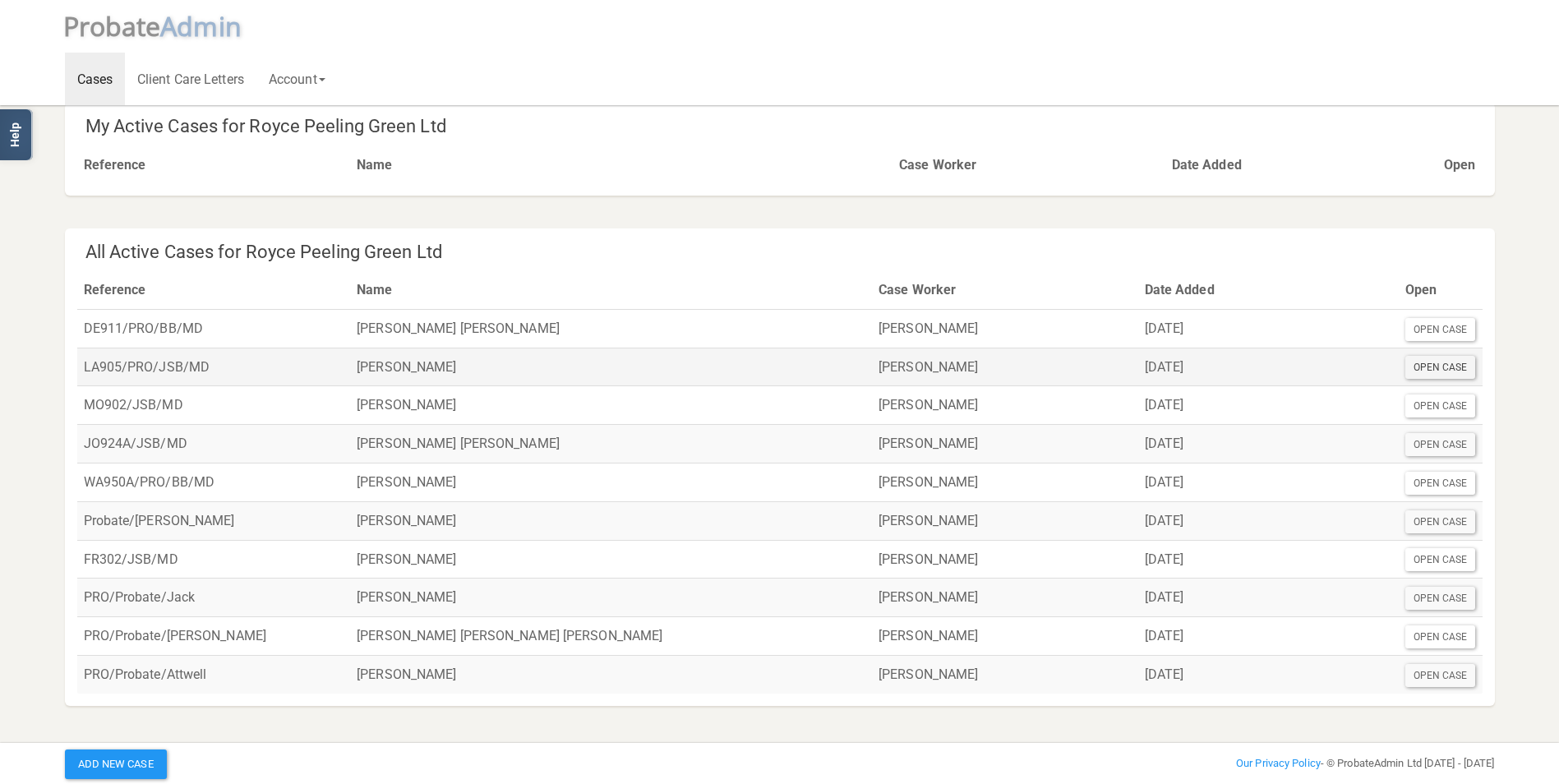 click on "Open Case" at bounding box center [1441, 367] 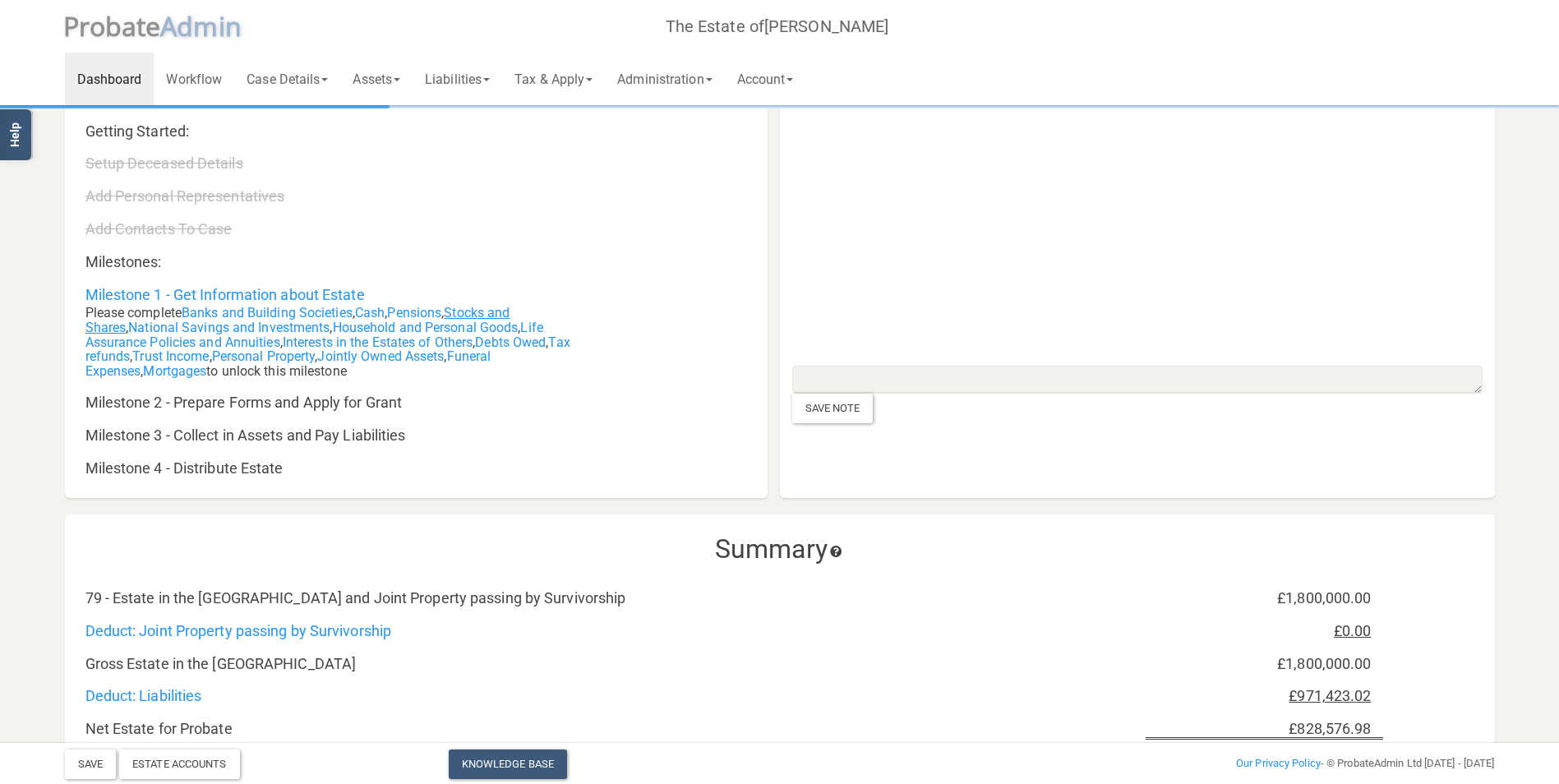 scroll, scrollTop: 0, scrollLeft: 0, axis: both 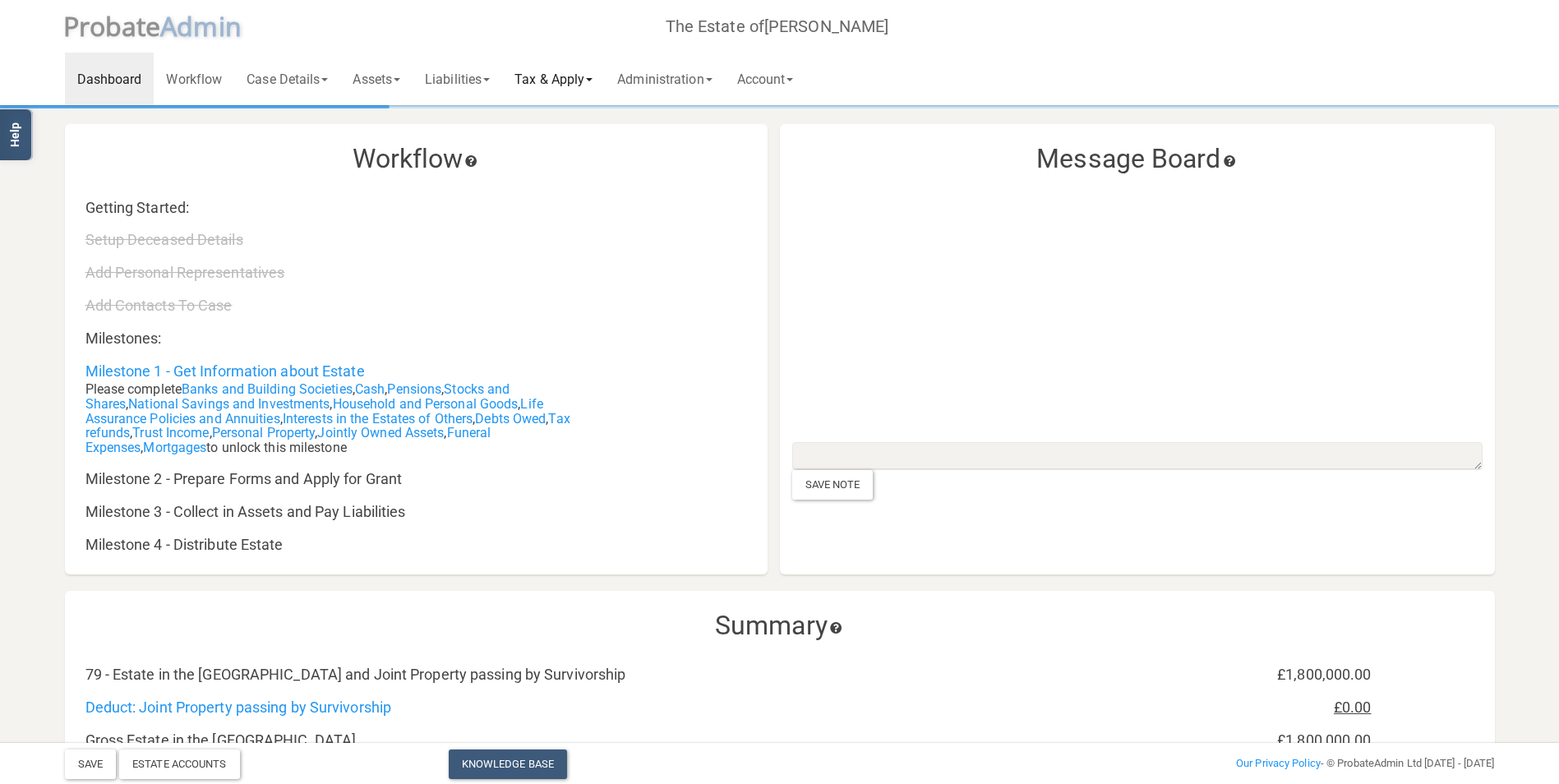 click on "Tax & Apply" at bounding box center [553, 79] 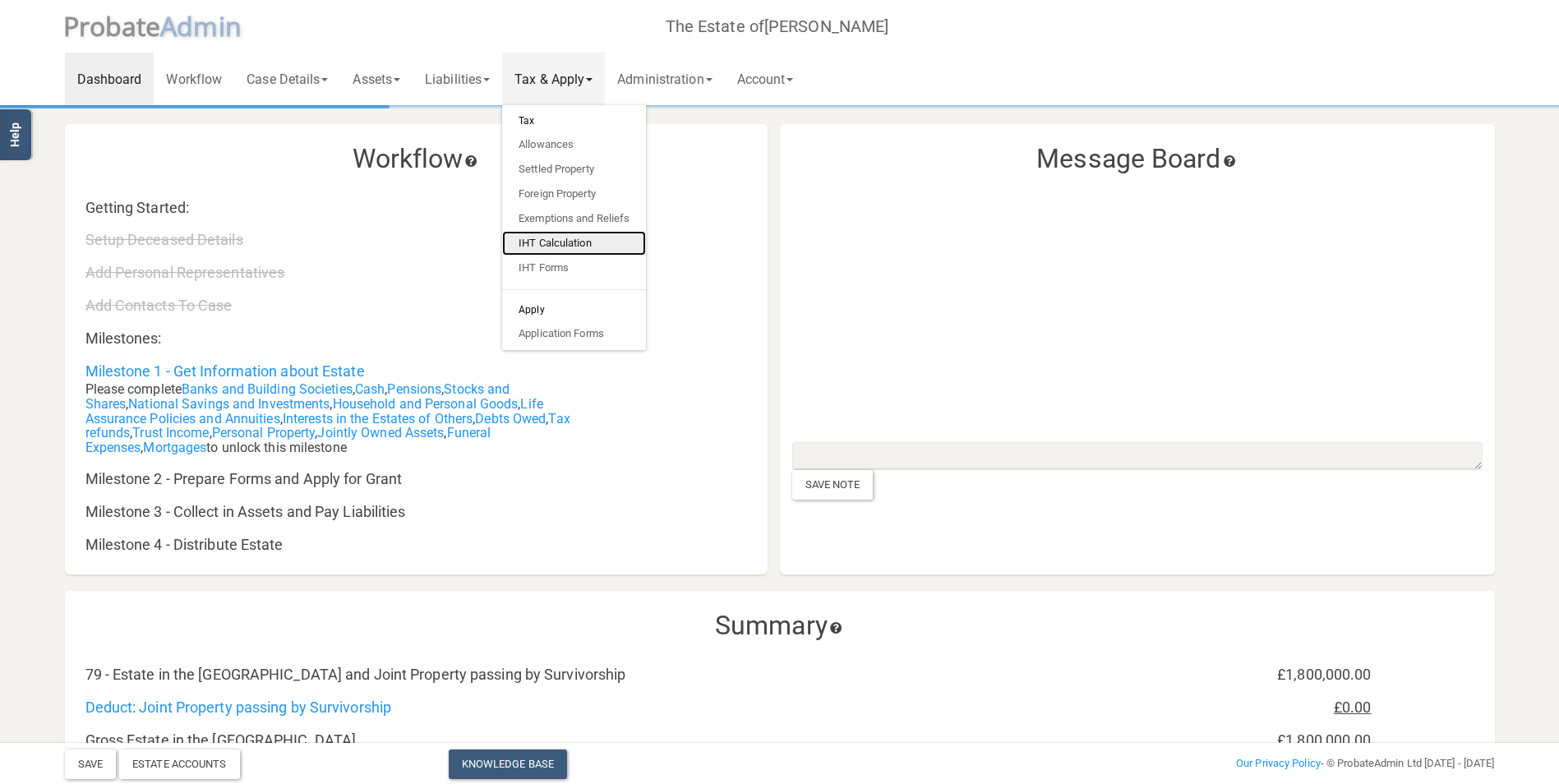 click on "IHT Calculation" at bounding box center (574, 243) 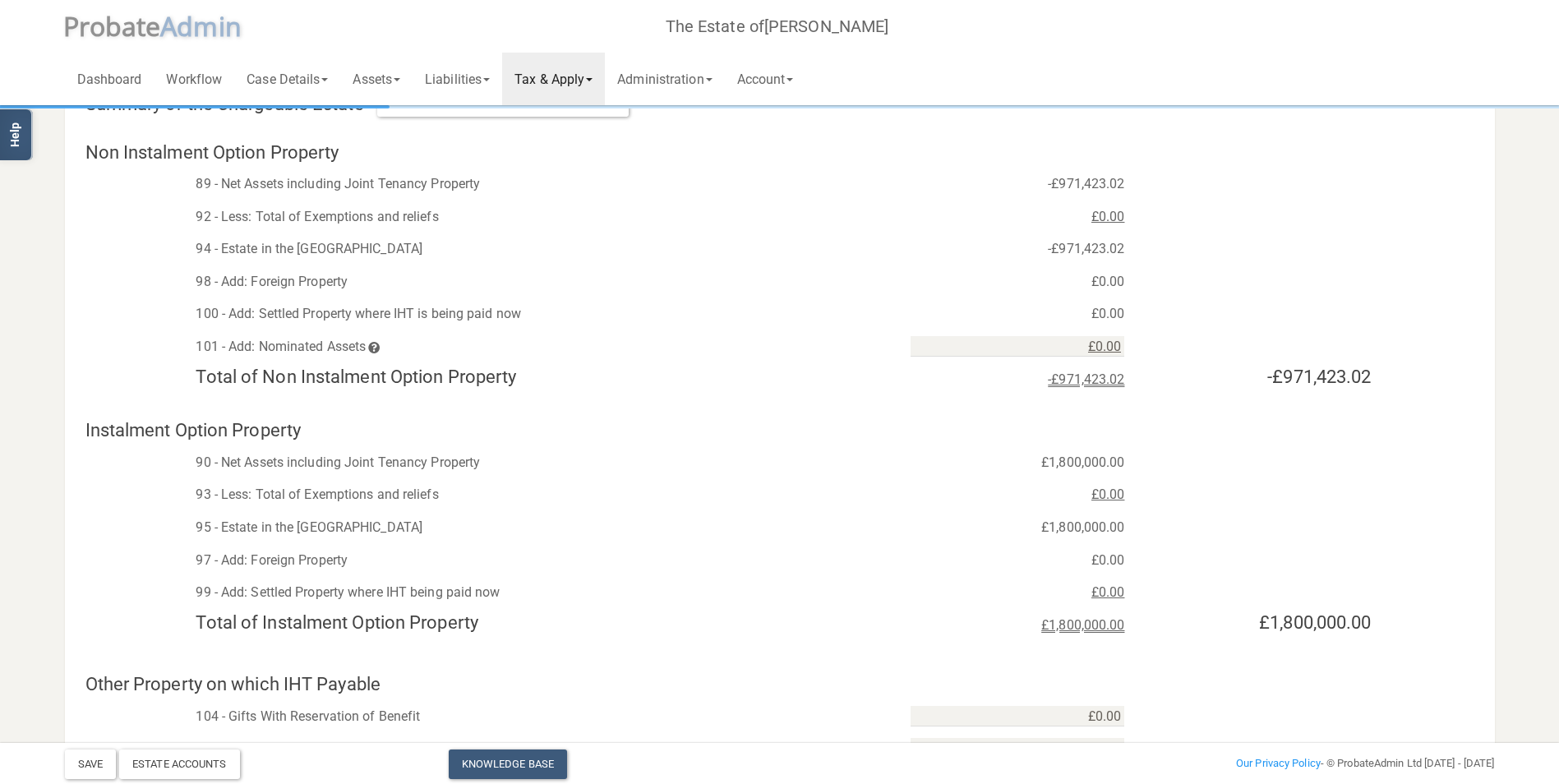scroll, scrollTop: 0, scrollLeft: 0, axis: both 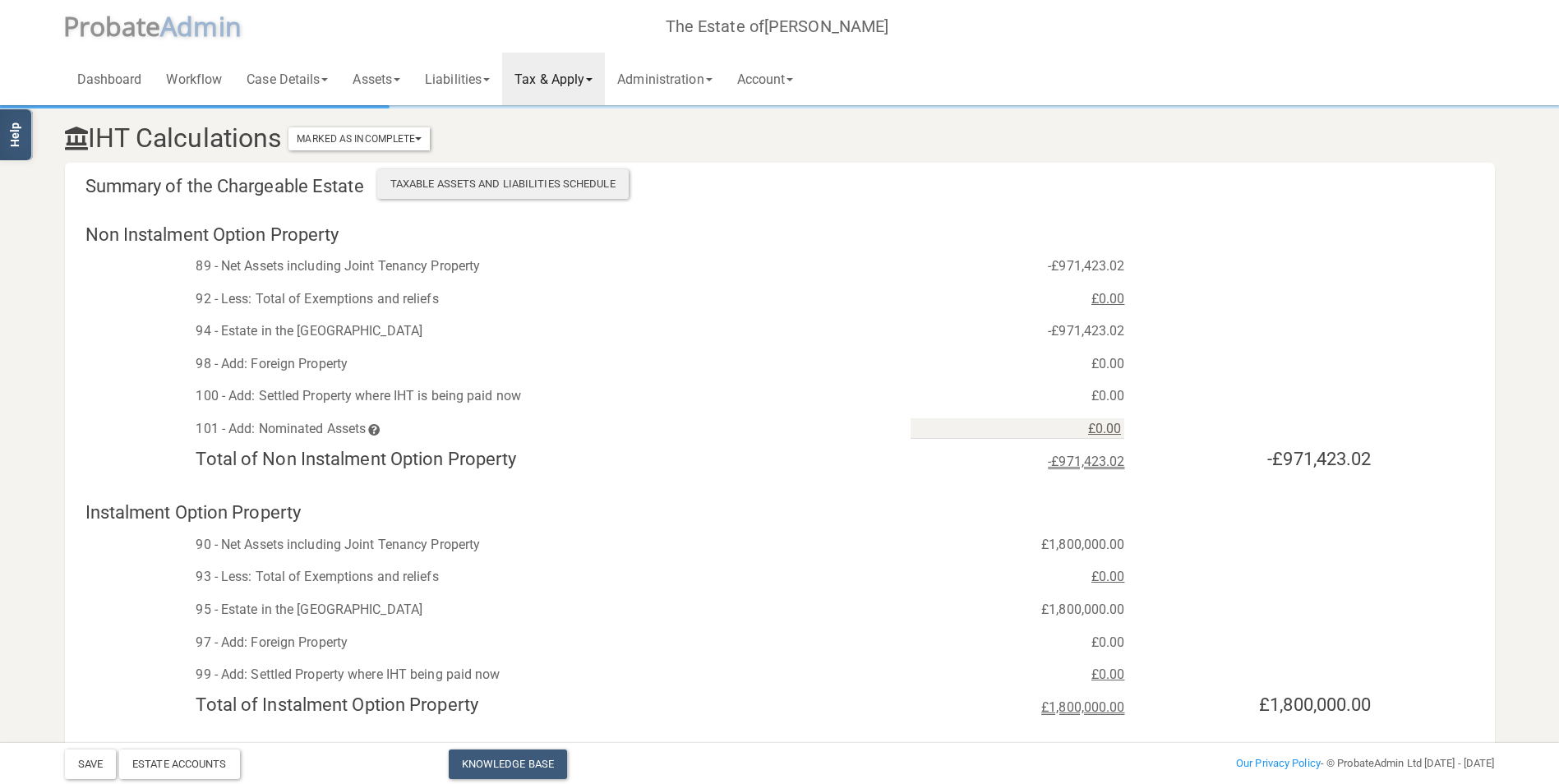 click on "Taxable Assets and Liabilities Schedule" at bounding box center (503, 184) 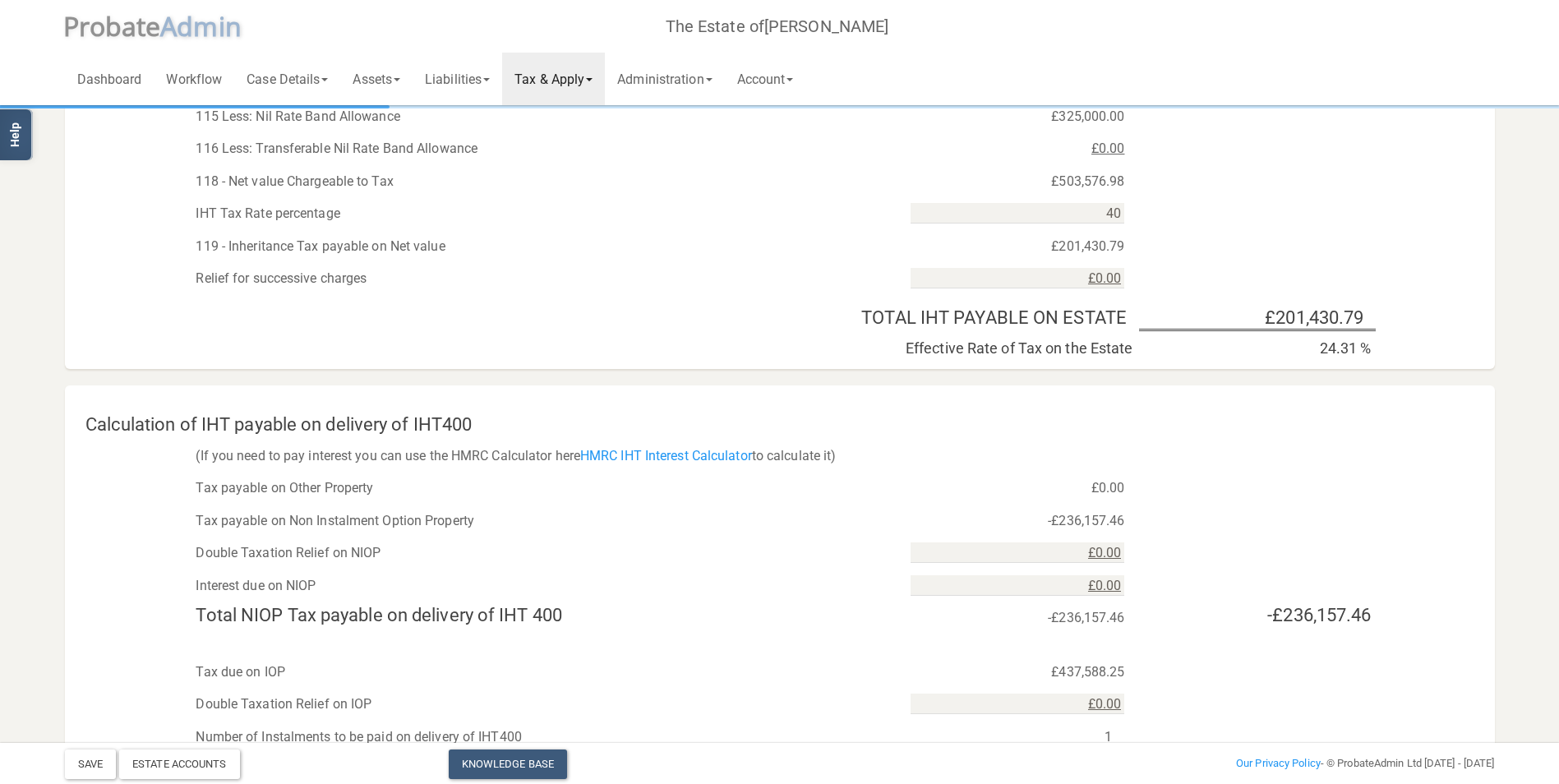 scroll, scrollTop: 904, scrollLeft: 0, axis: vertical 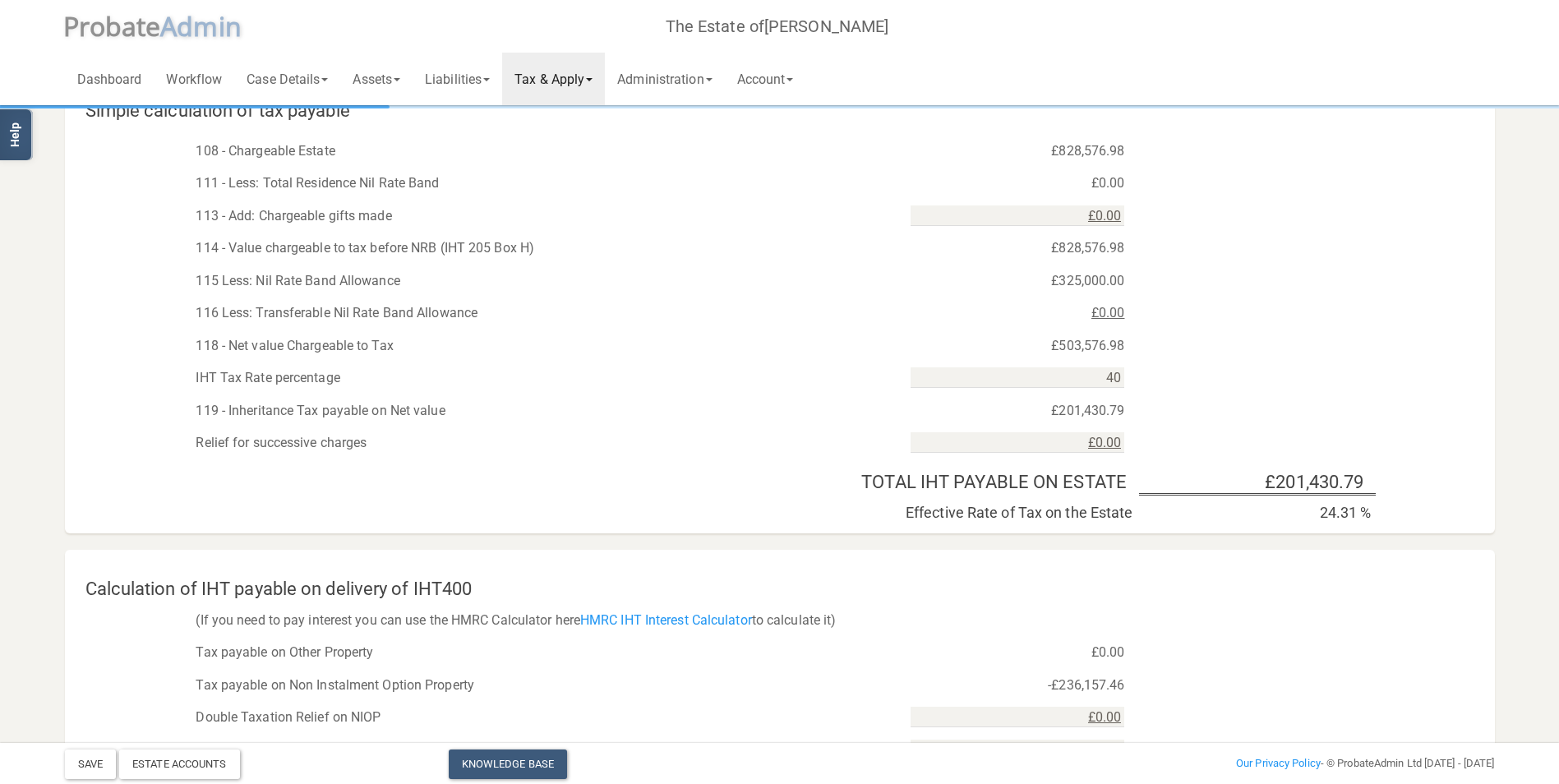click on "IHT Tax Rate percentage
40" at bounding box center [780, 374] 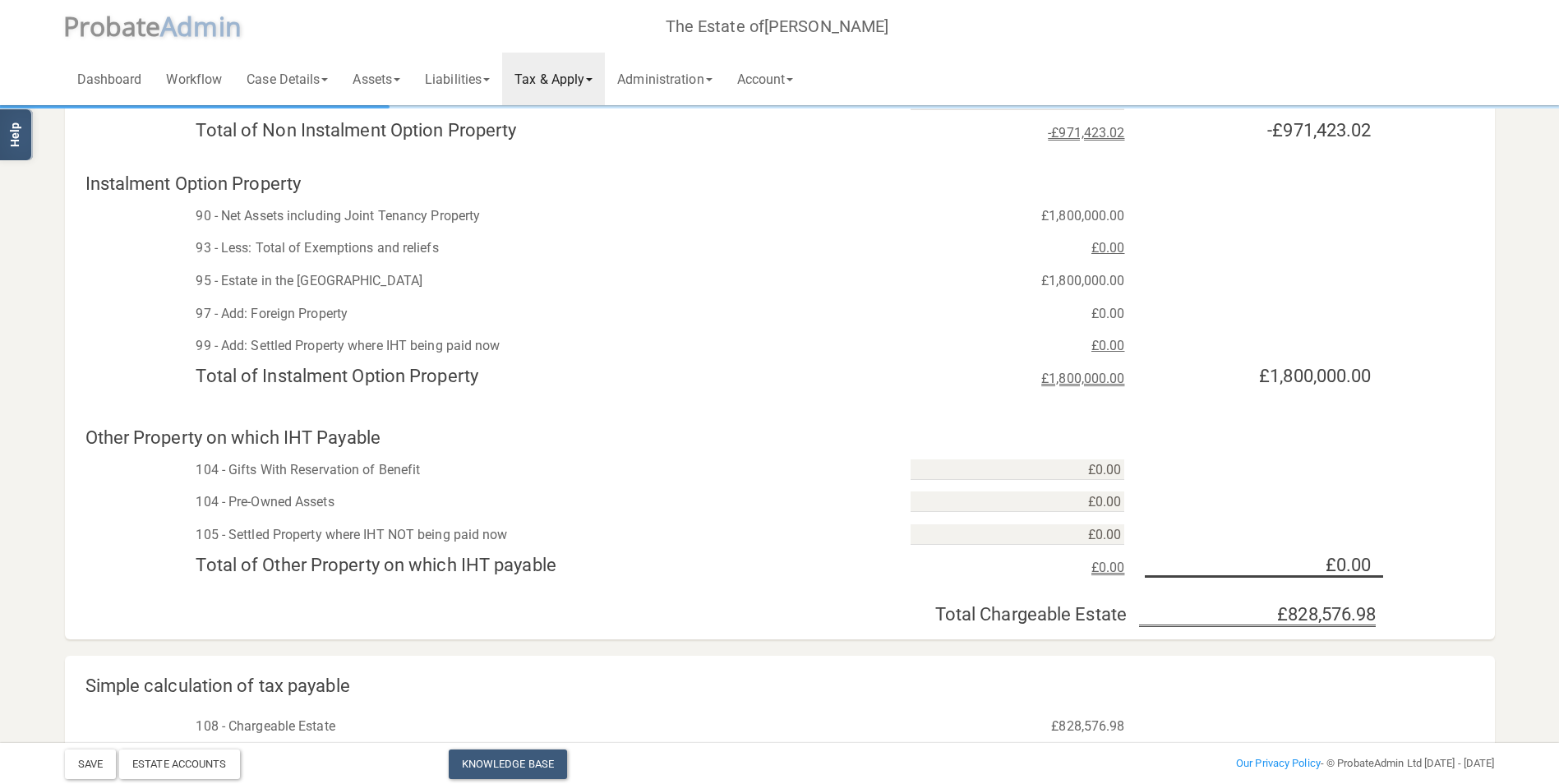 scroll, scrollTop: 0, scrollLeft: 0, axis: both 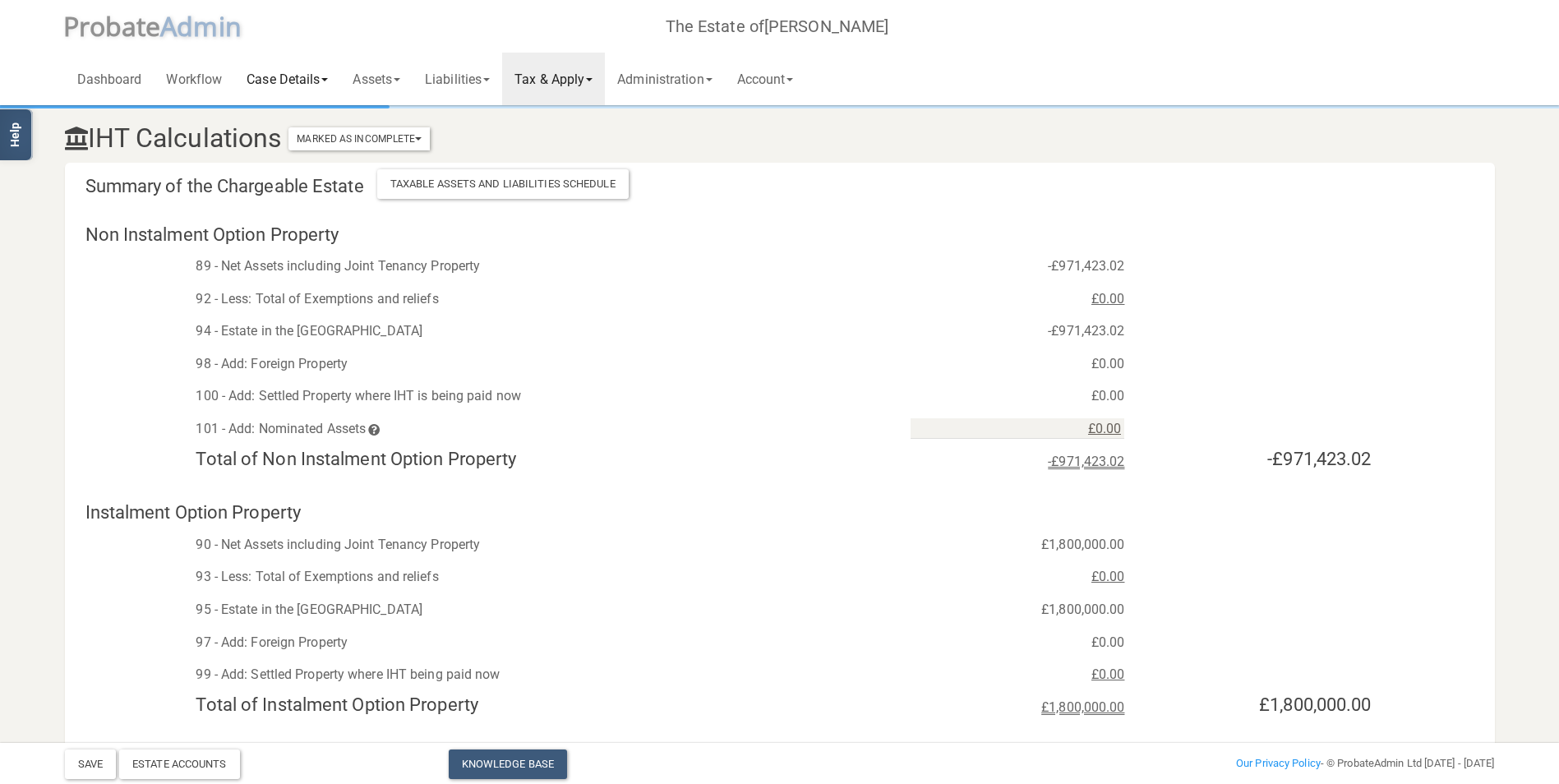 click on "Case Details" at bounding box center [287, 79] 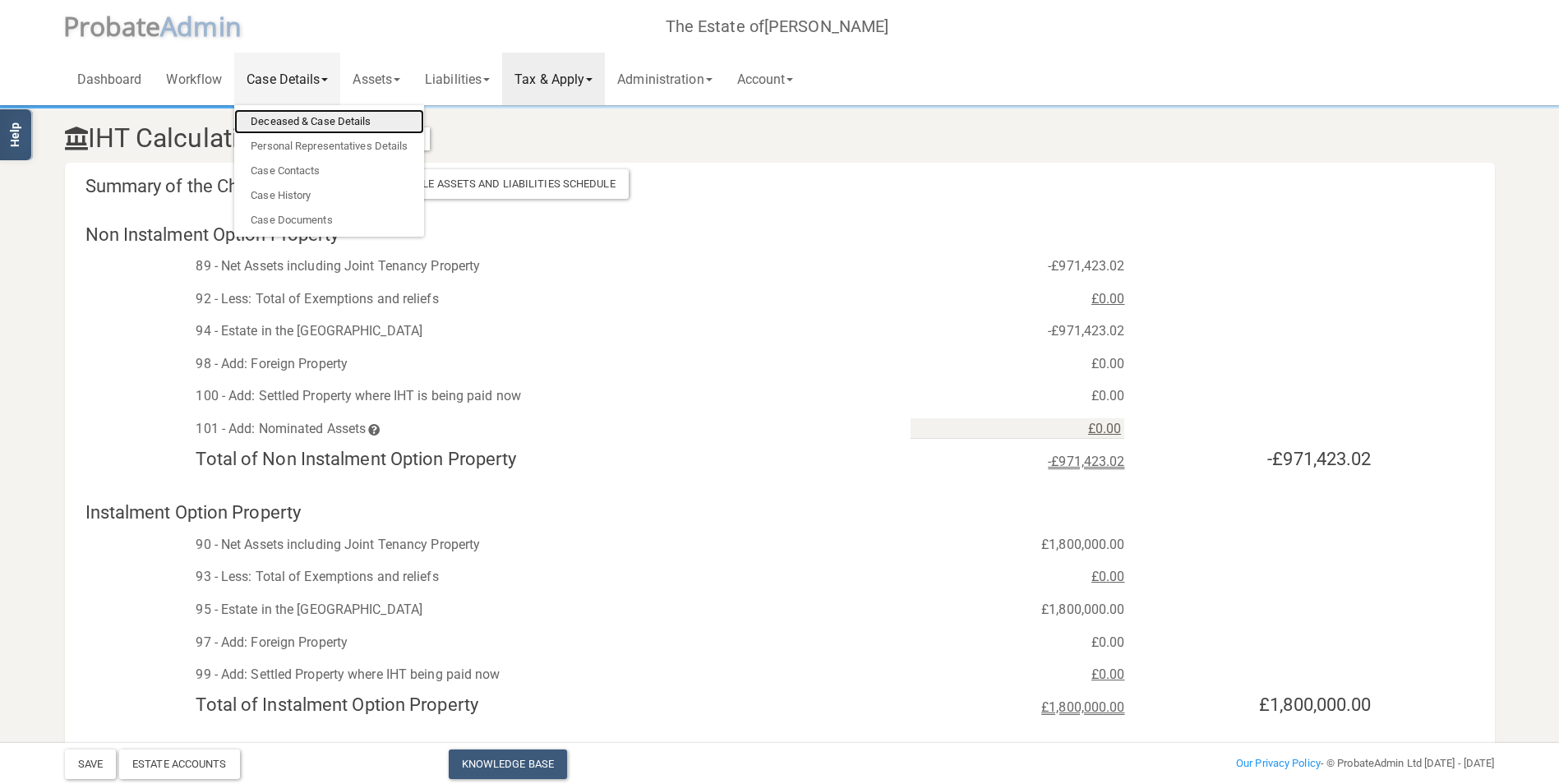 click on "Deceased & Case Details" at bounding box center [329, 122] 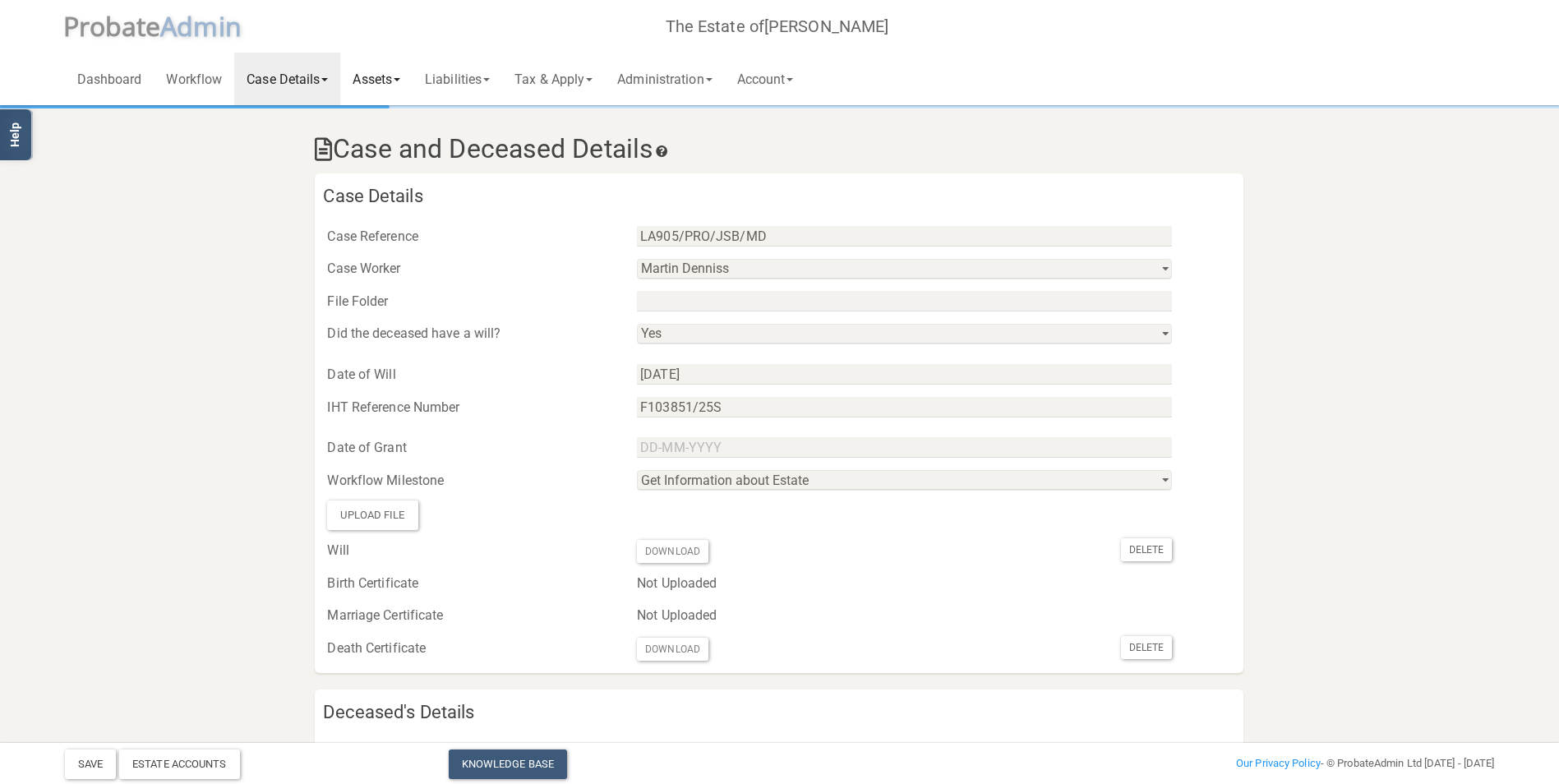 click on "Assets" at bounding box center (376, 79) 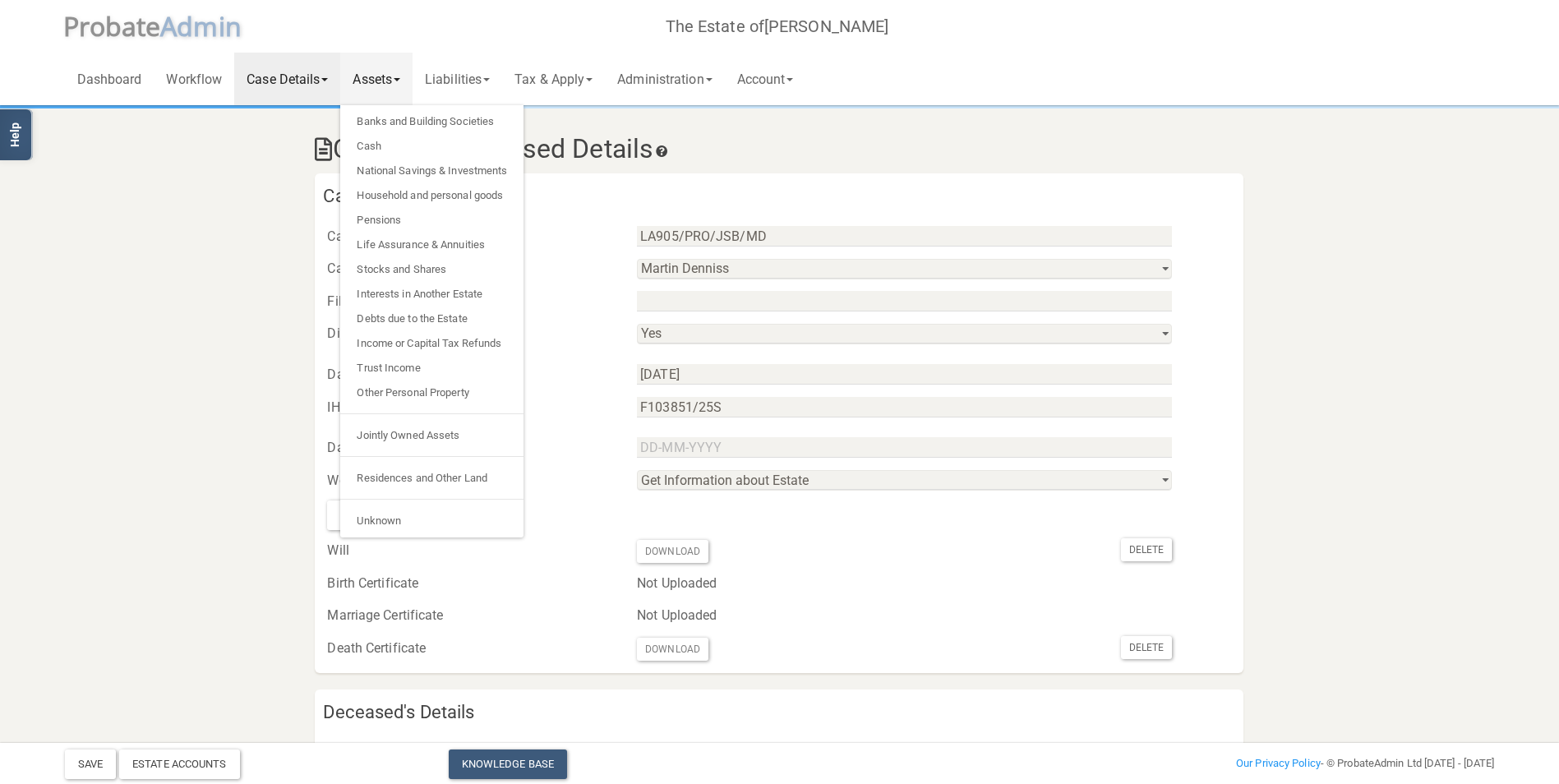 click on "Case and Deceased Details
Case Details
Case Reference
LA905/PRO/JSB/MD
Case Worker
[PERSON_NAME] [PERSON_NAME]
File Folder
Did the deceased have a will?
Yes No
Date of Will
[DATE]
IHT Reference Number
F103851/25S
Date of Grant
Workflow Milestone
Get Information about Estate Prepare Forms and Apply for Grant Collect in Assets and Pay Liabilities Distribute Estate
Upload File
Will
Download
[GEOGRAPHIC_DATA]
Birth Certificate
Not Uploaded
Marriage Certificate
Not Uploaded
Death Certificate
Download
Mr" at bounding box center (780, 766) 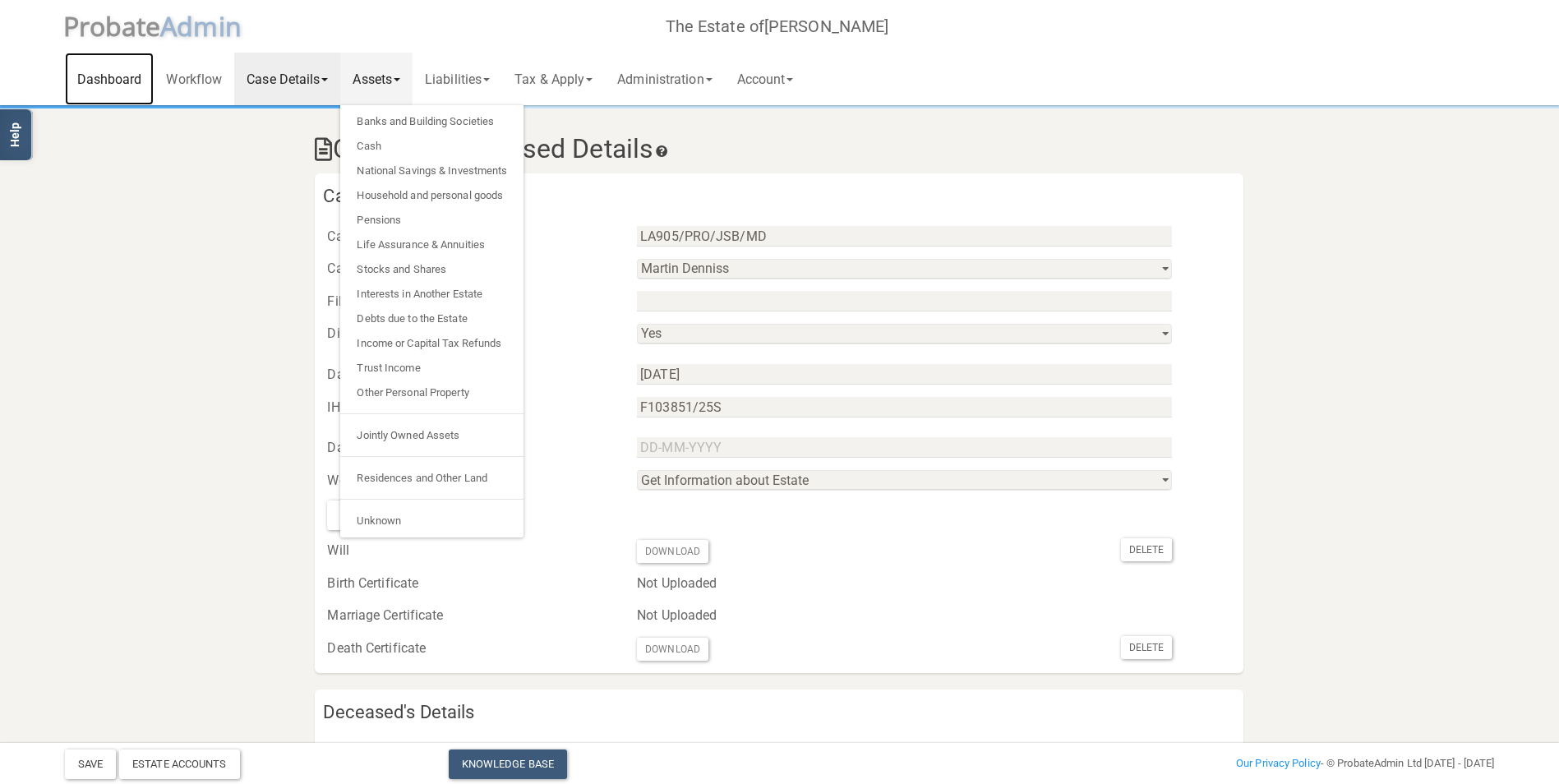 click on "Dashboard" at bounding box center [109, 79] 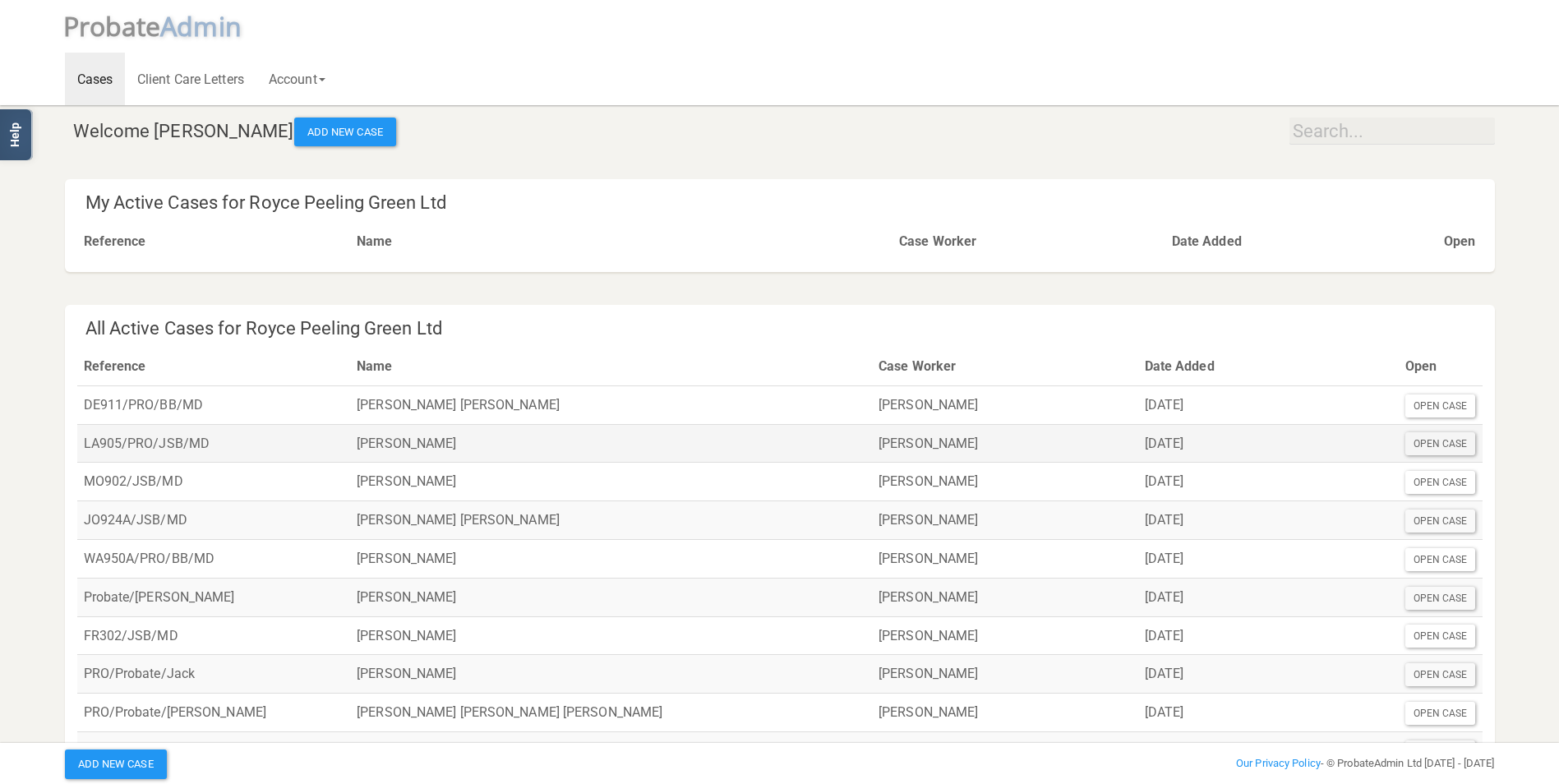 scroll, scrollTop: 76, scrollLeft: 0, axis: vertical 